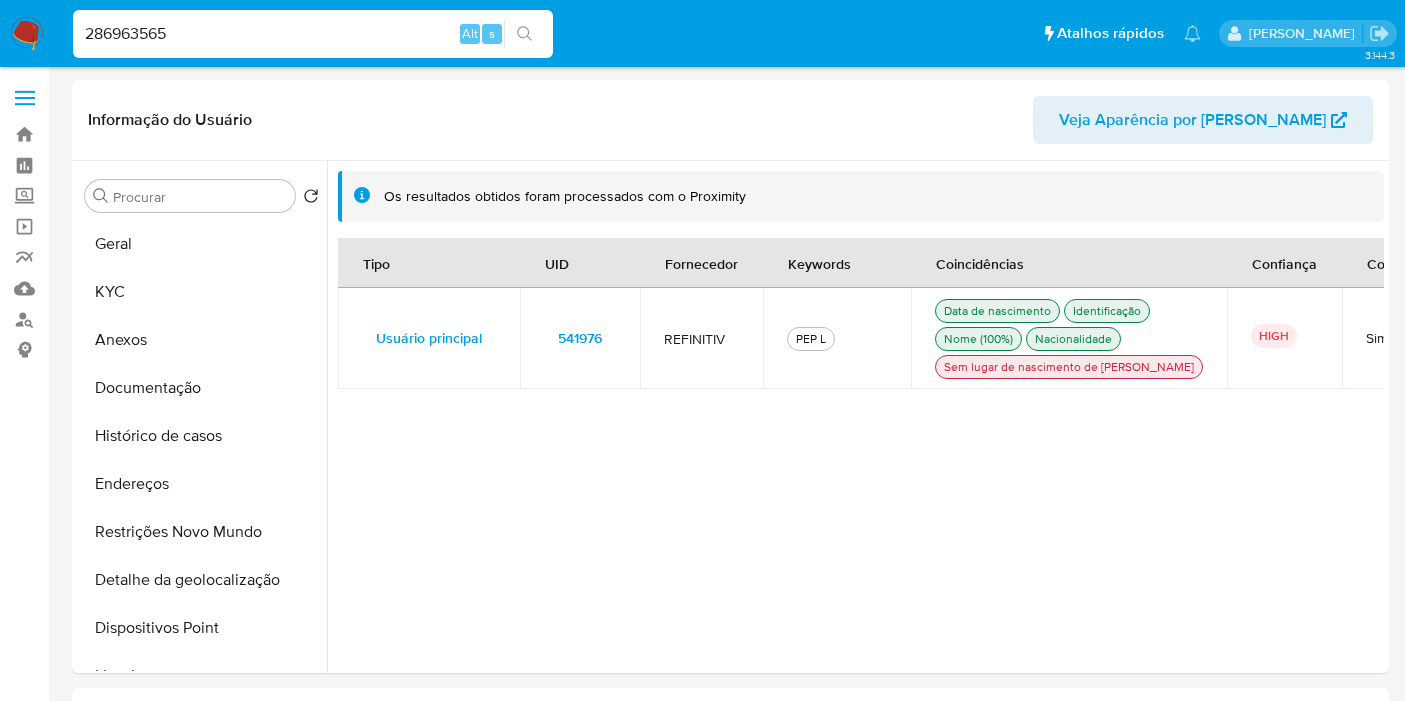 select on "10" 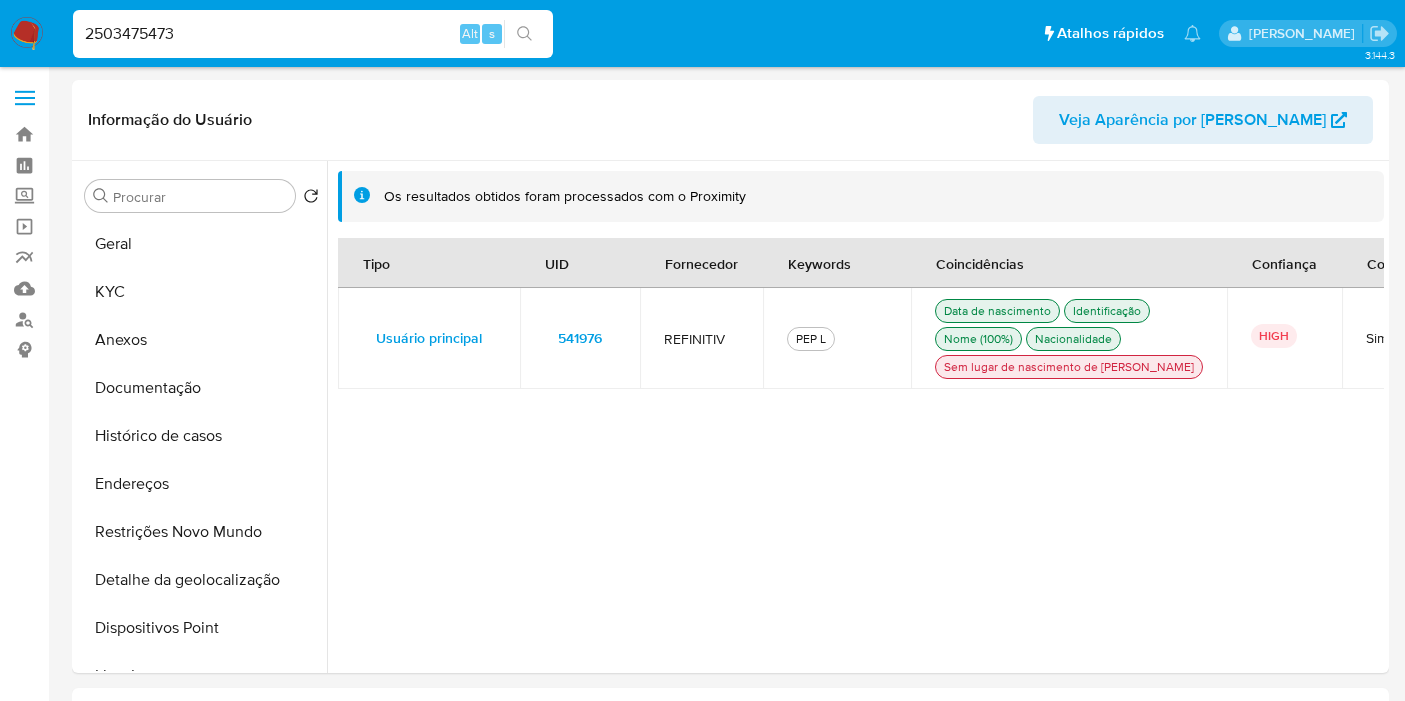 scroll, scrollTop: 12, scrollLeft: 0, axis: vertical 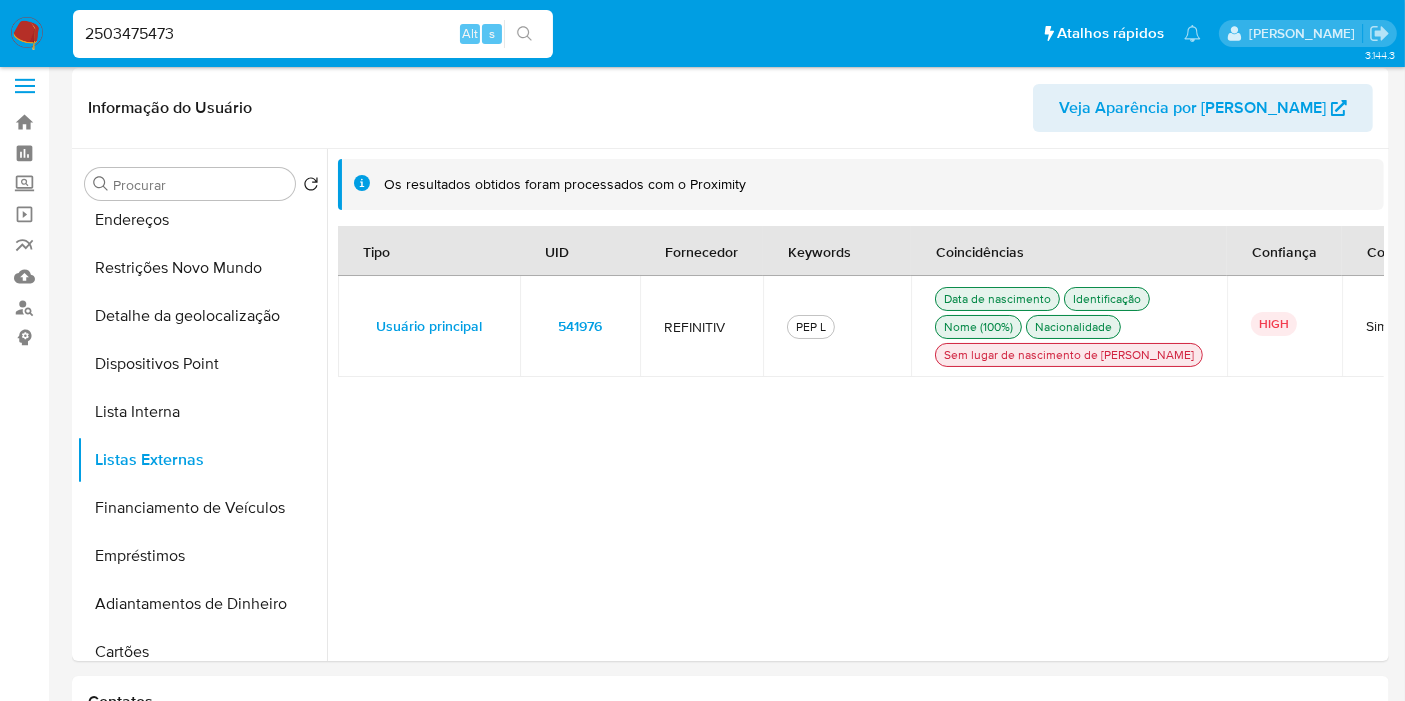 type on "2503475473" 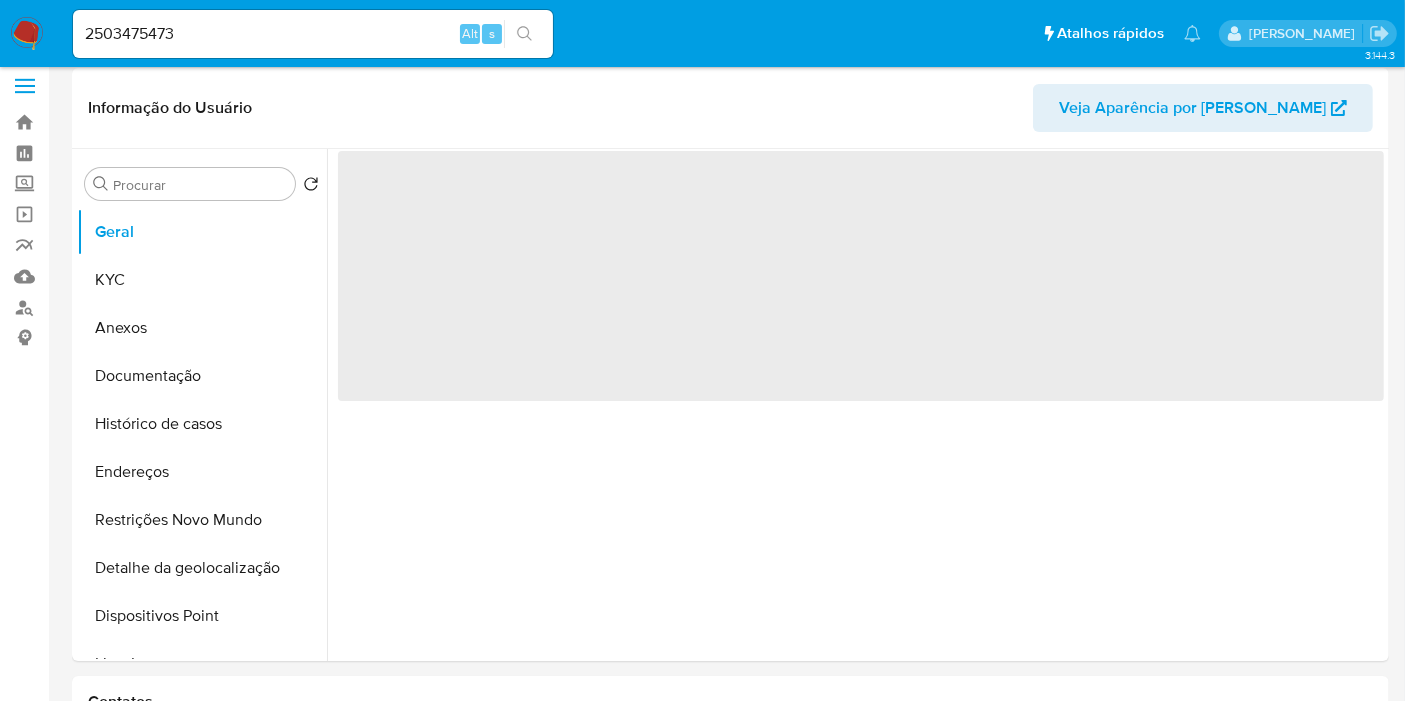 select on "10" 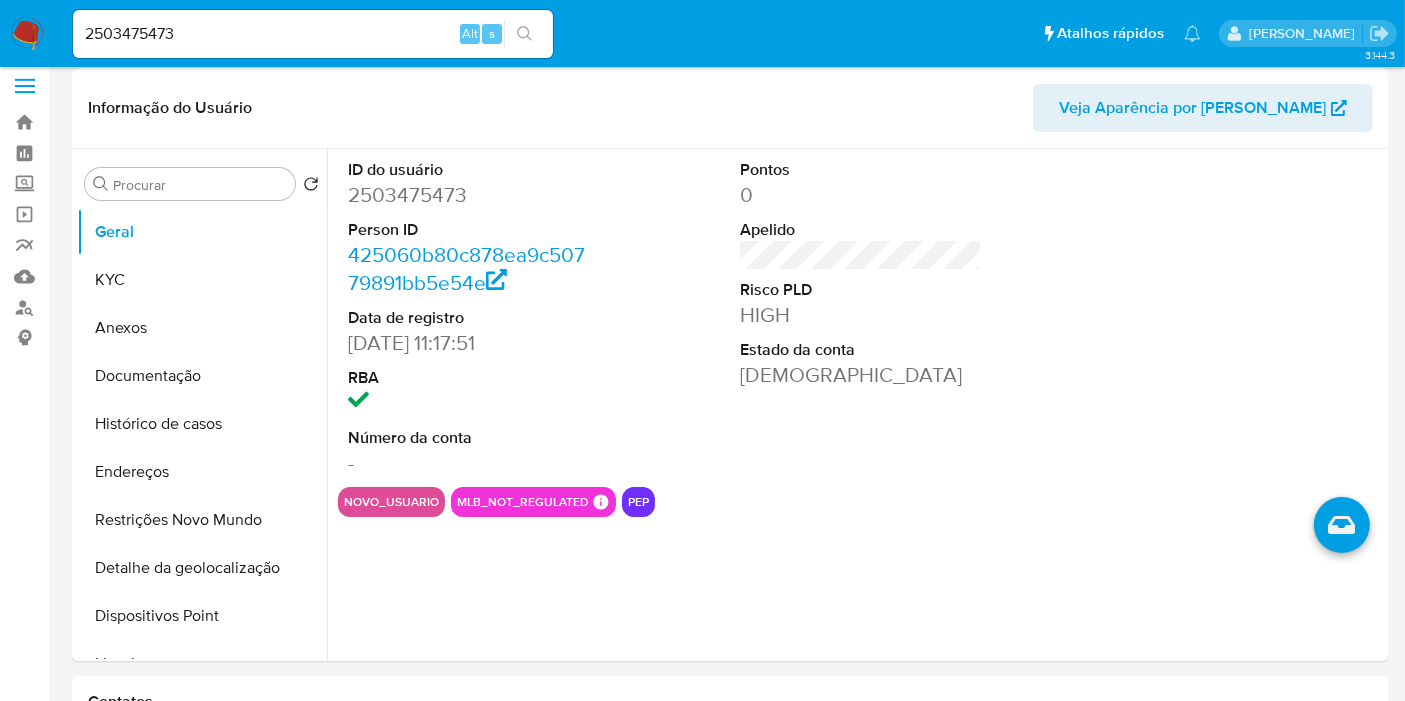 scroll, scrollTop: 0, scrollLeft: 0, axis: both 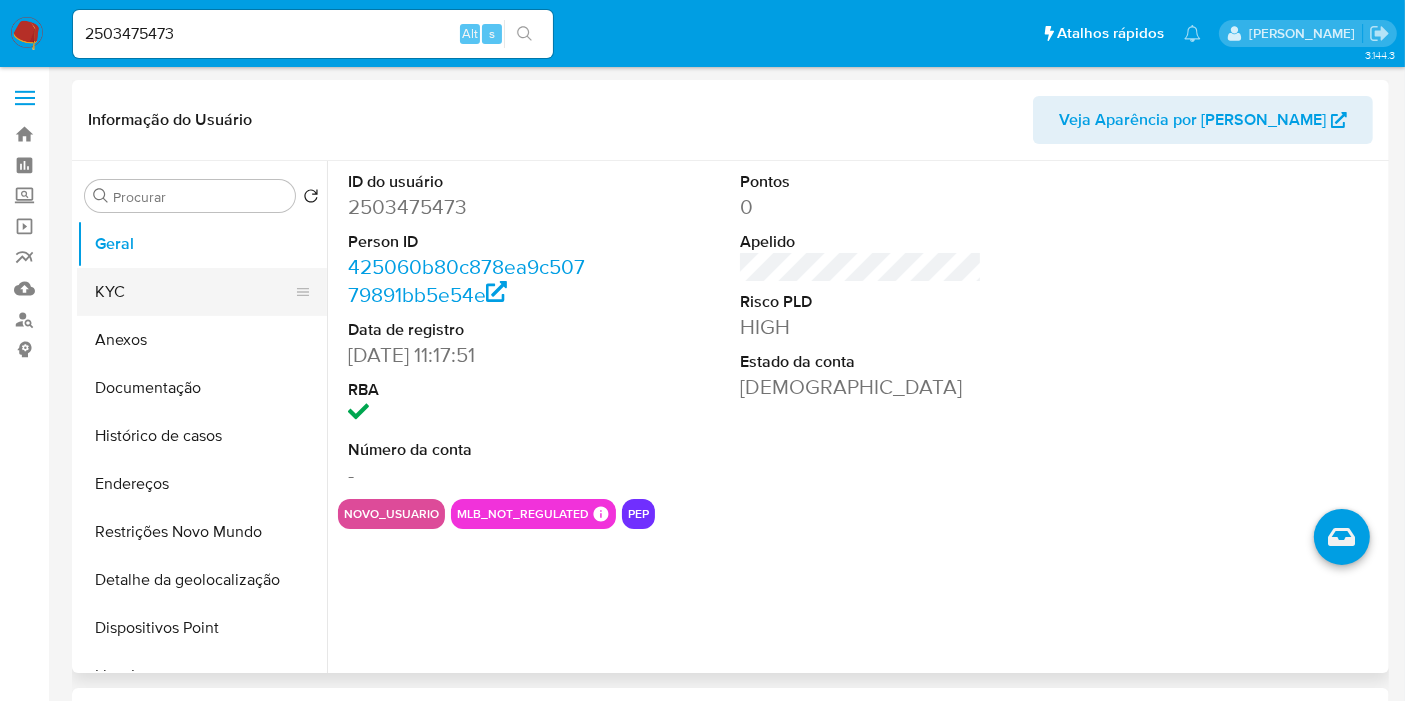click on "KYC" at bounding box center (194, 292) 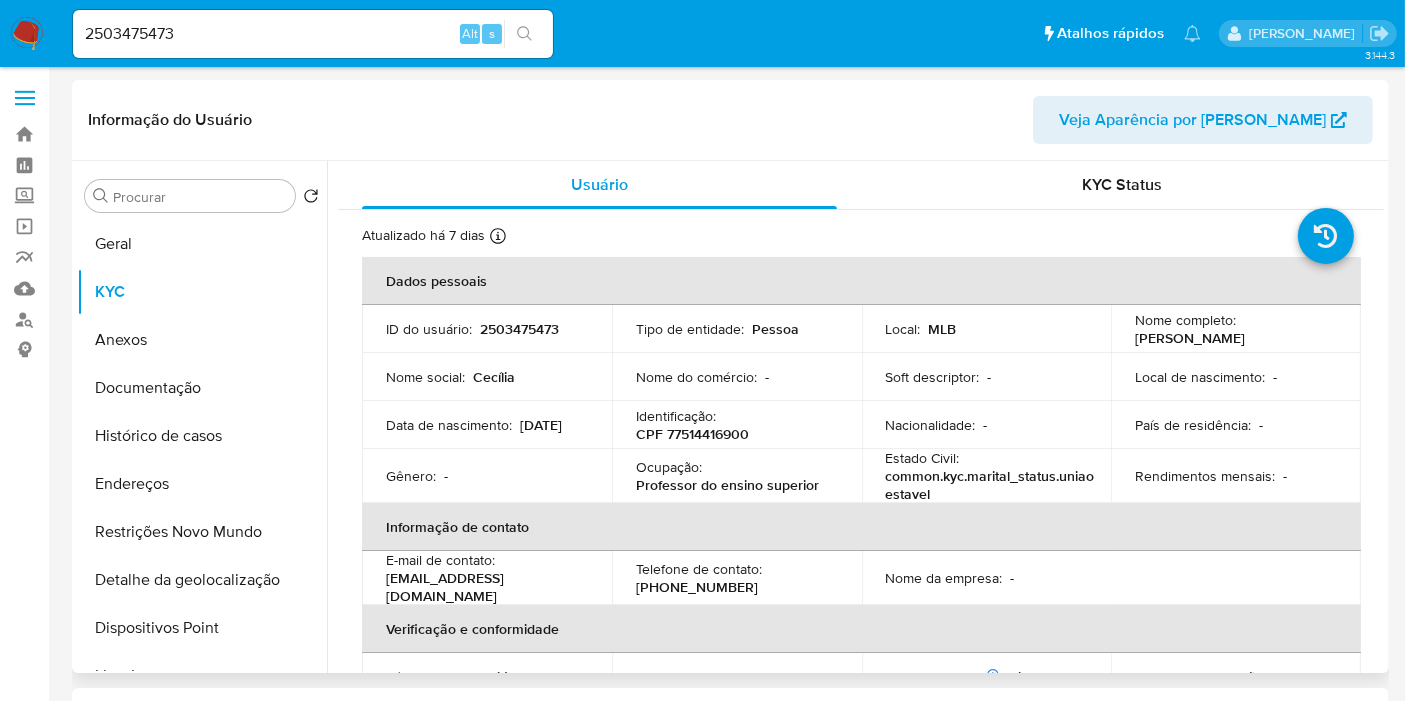 click on "2503475473" at bounding box center [519, 329] 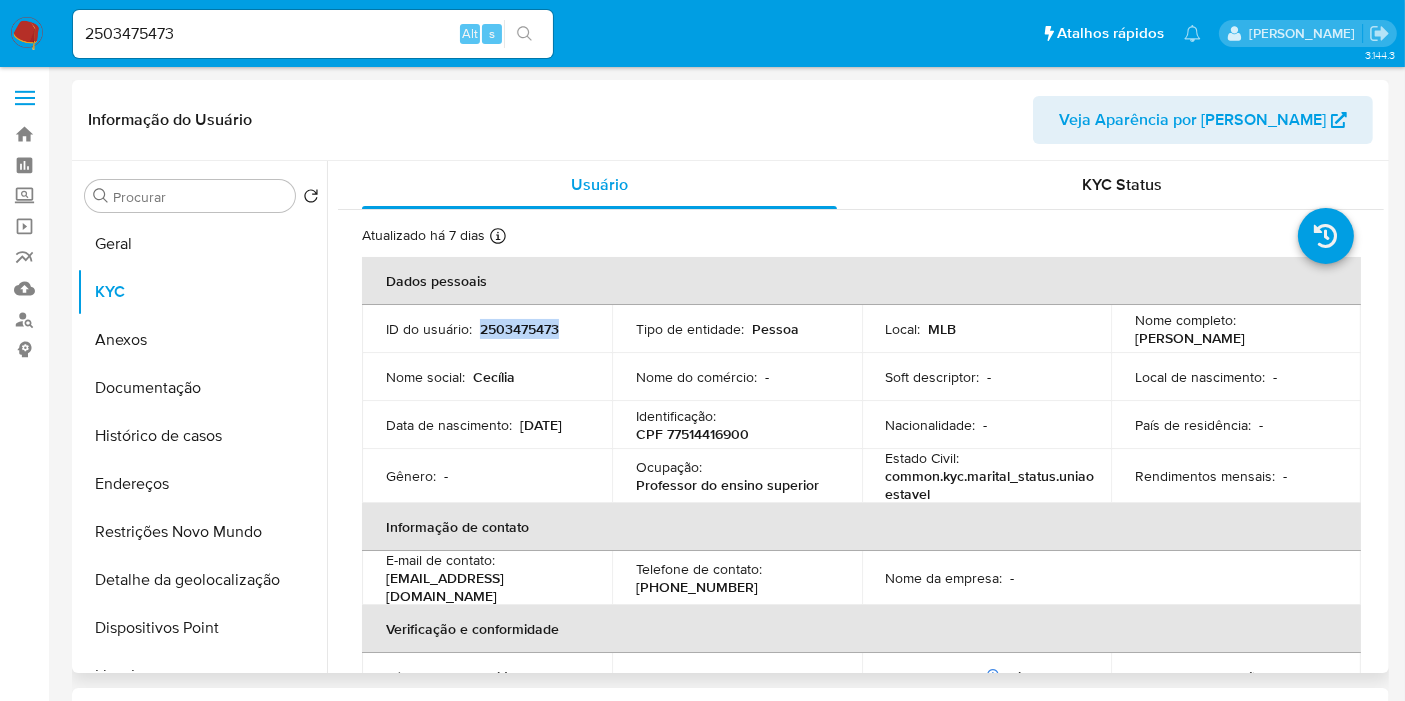 click on "2503475473" at bounding box center (519, 329) 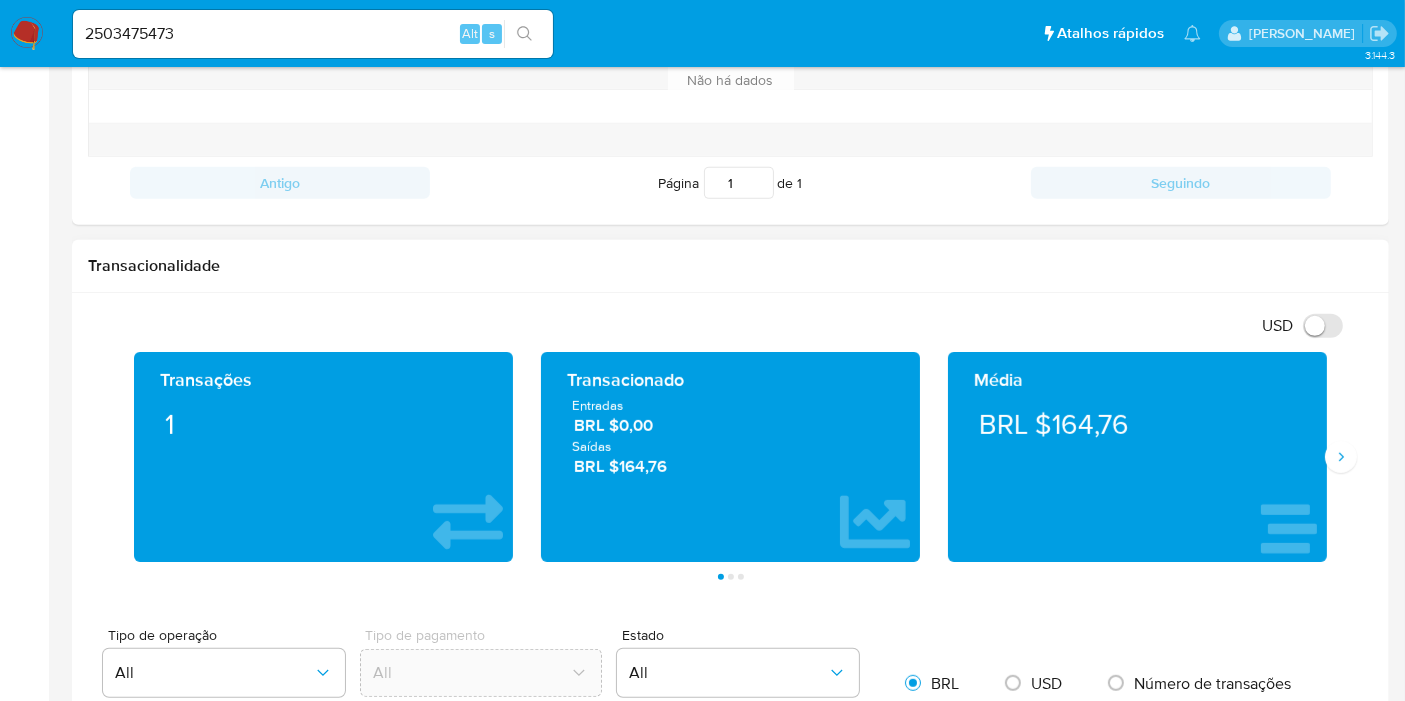 scroll, scrollTop: 888, scrollLeft: 0, axis: vertical 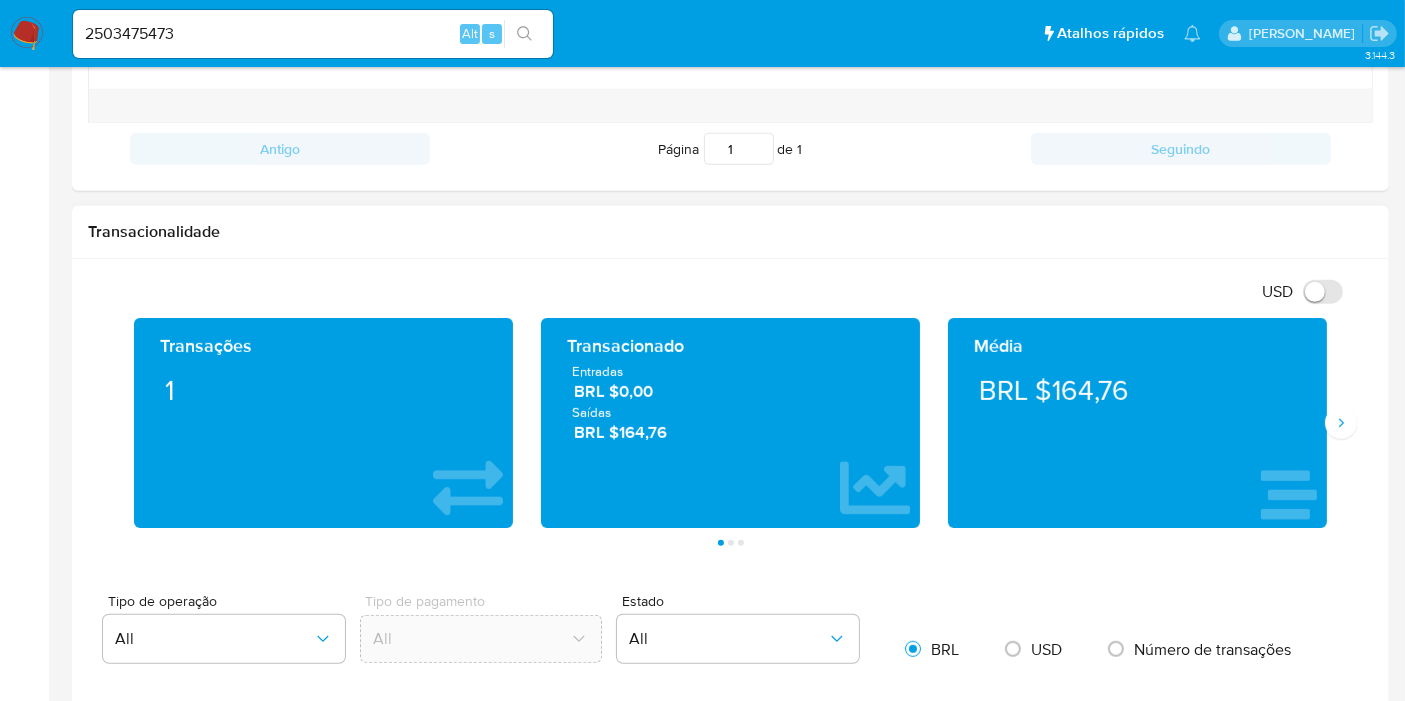 drag, startPoint x: 702, startPoint y: 432, endPoint x: 564, endPoint y: 380, distance: 147.47203 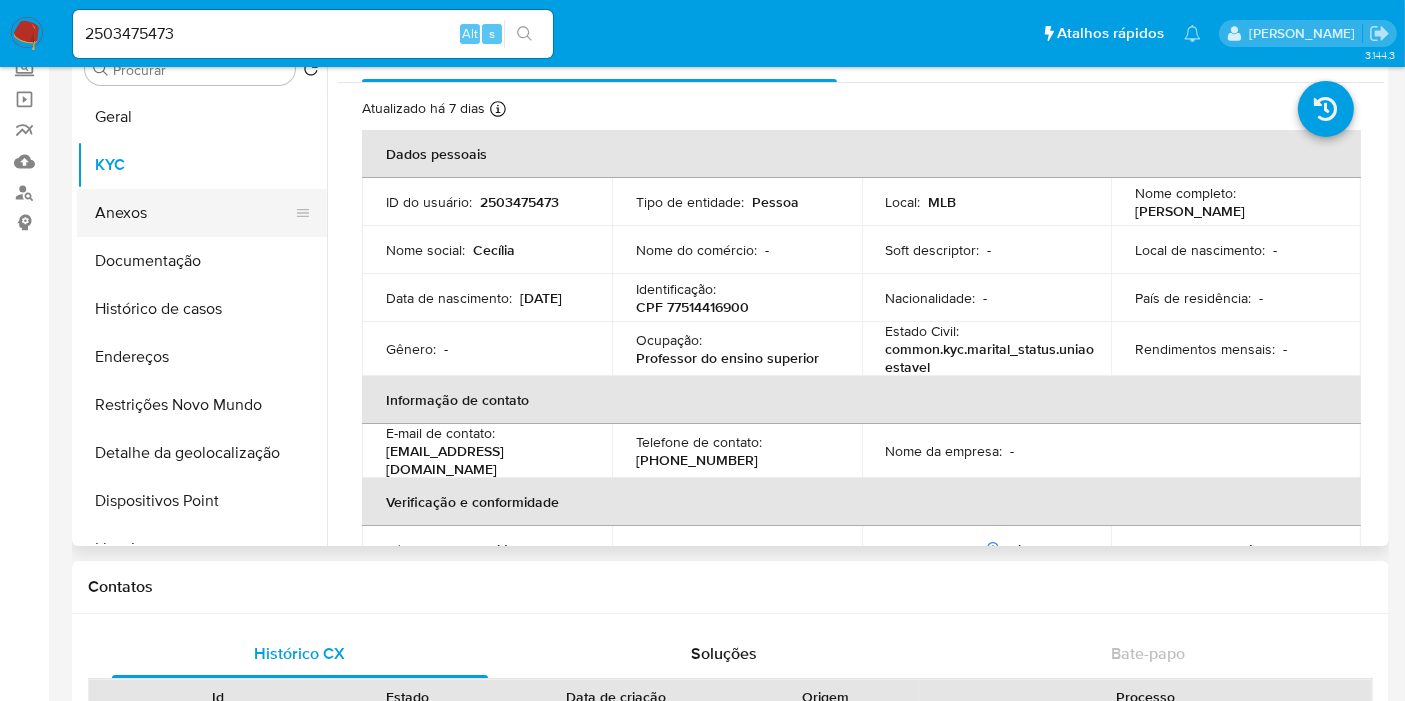 scroll, scrollTop: 0, scrollLeft: 0, axis: both 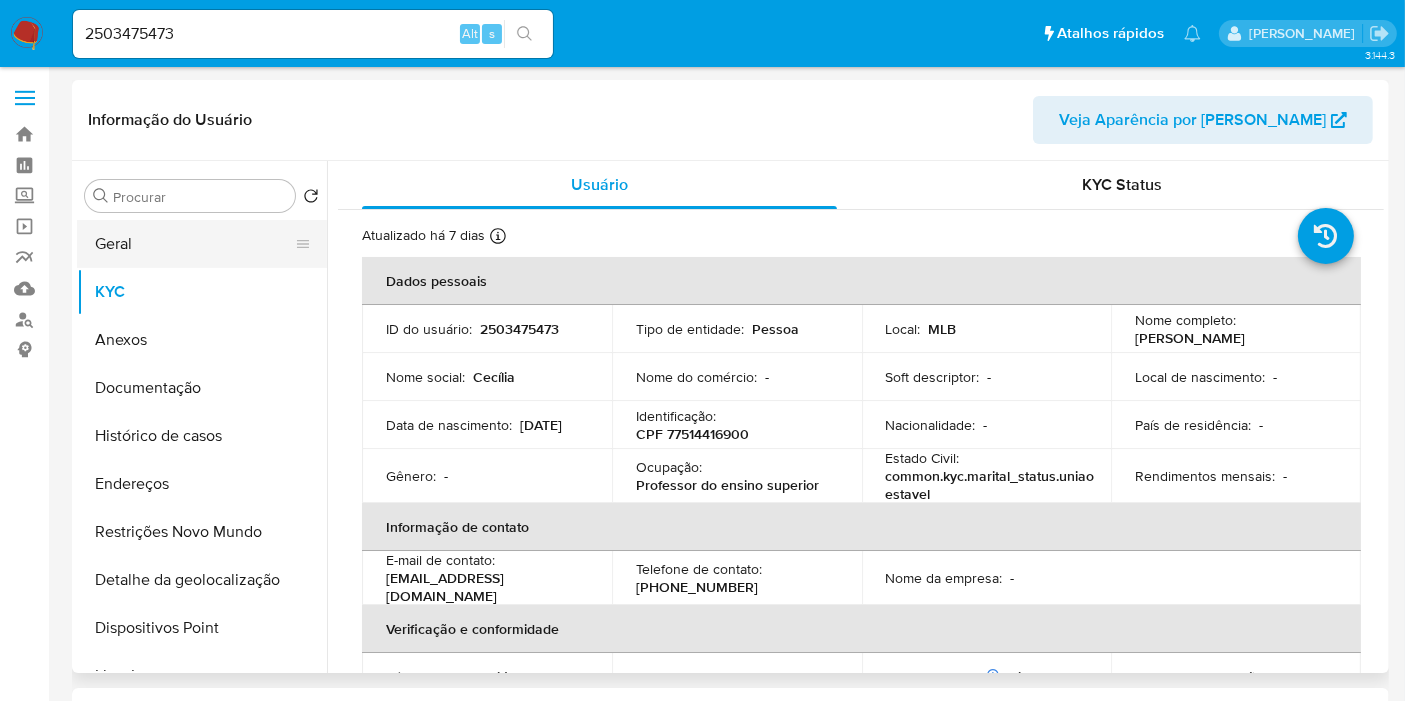click on "Geral" at bounding box center [194, 244] 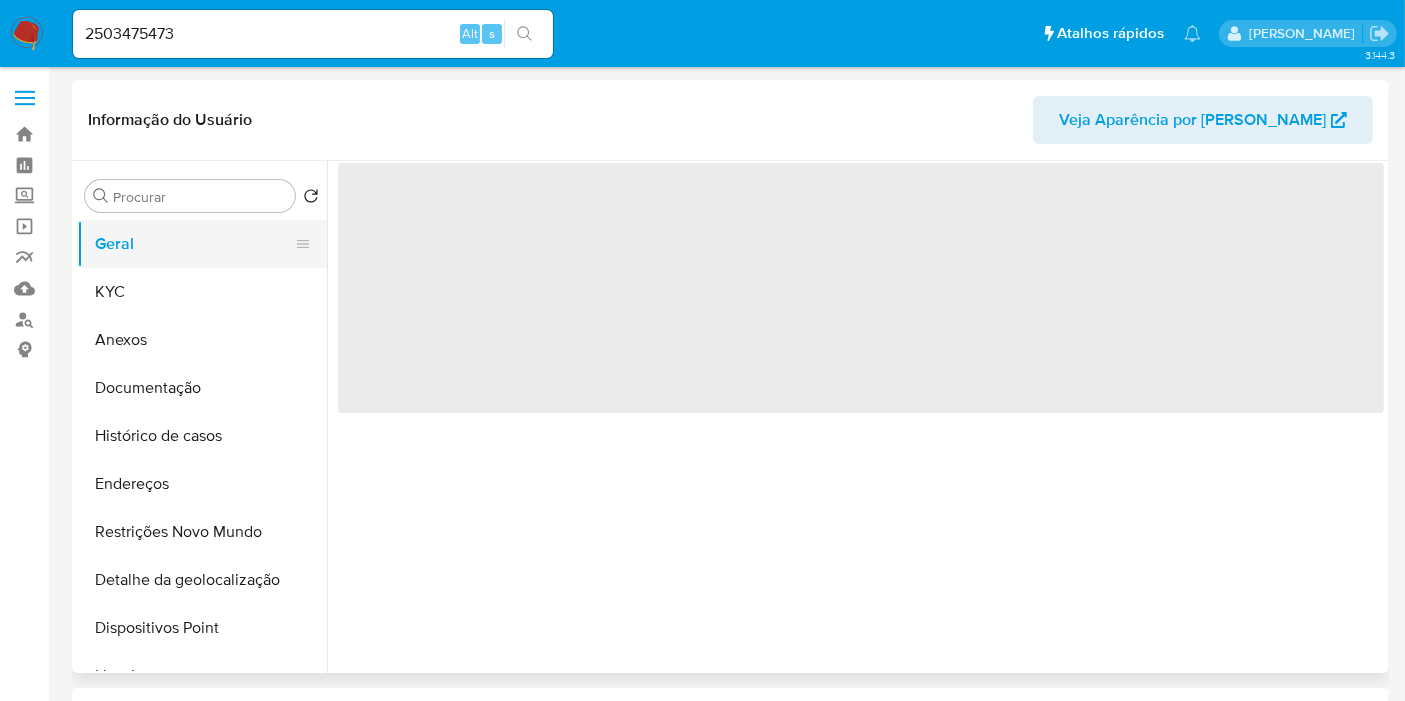 click on "Geral" at bounding box center [194, 244] 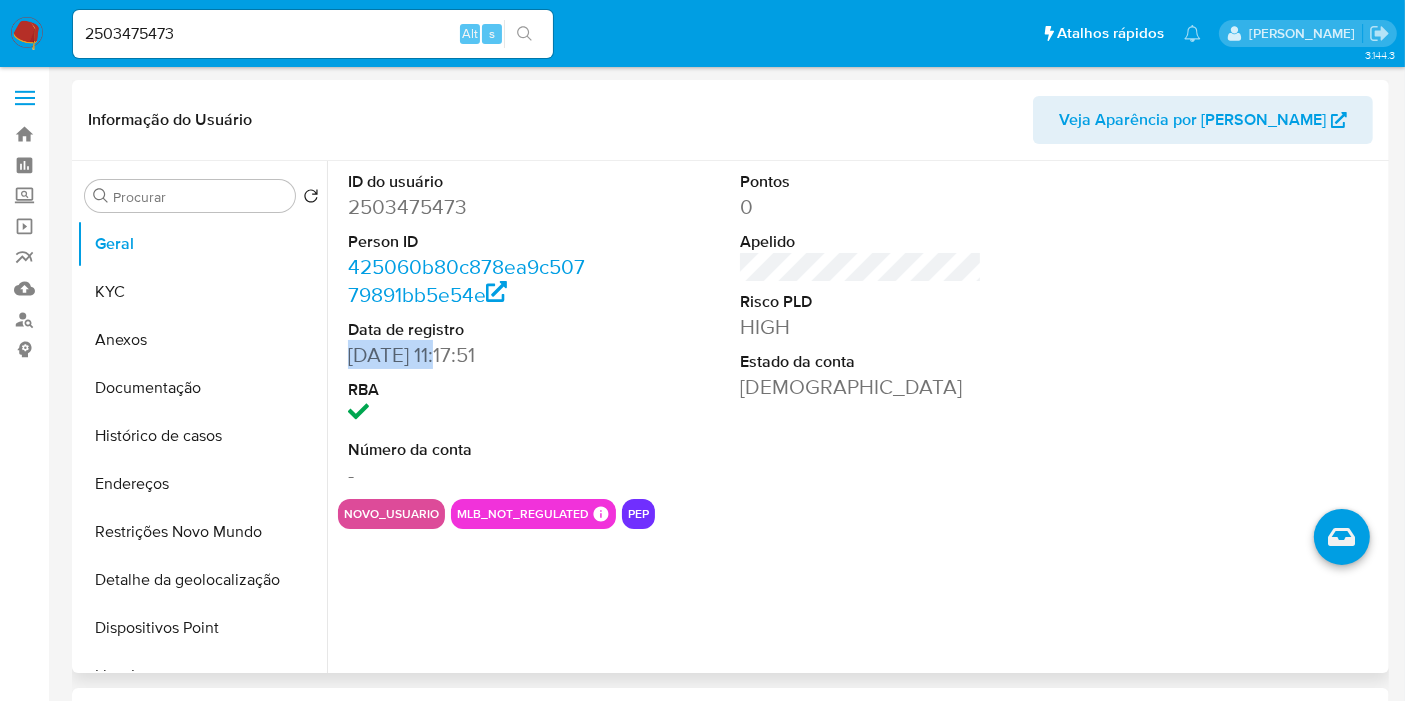 drag, startPoint x: 452, startPoint y: 355, endPoint x: 345, endPoint y: 354, distance: 107.00467 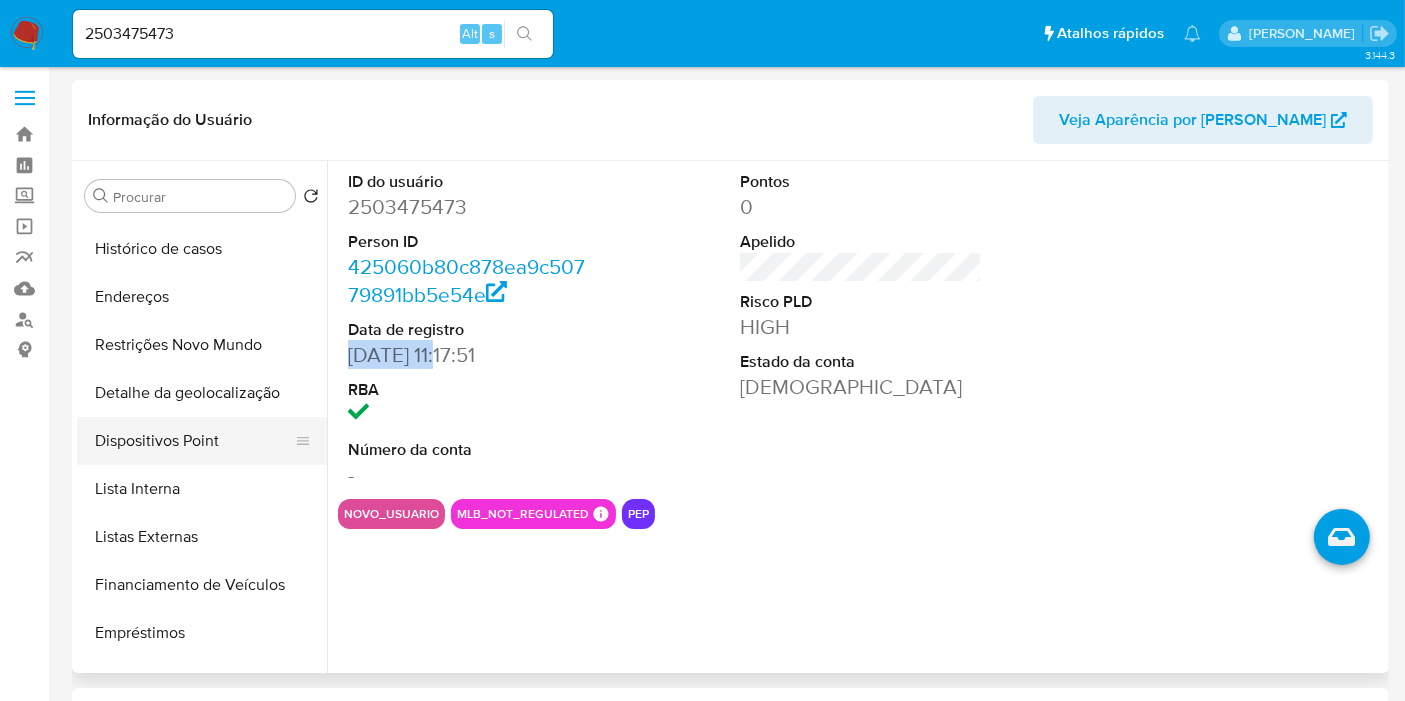 scroll, scrollTop: 222, scrollLeft: 0, axis: vertical 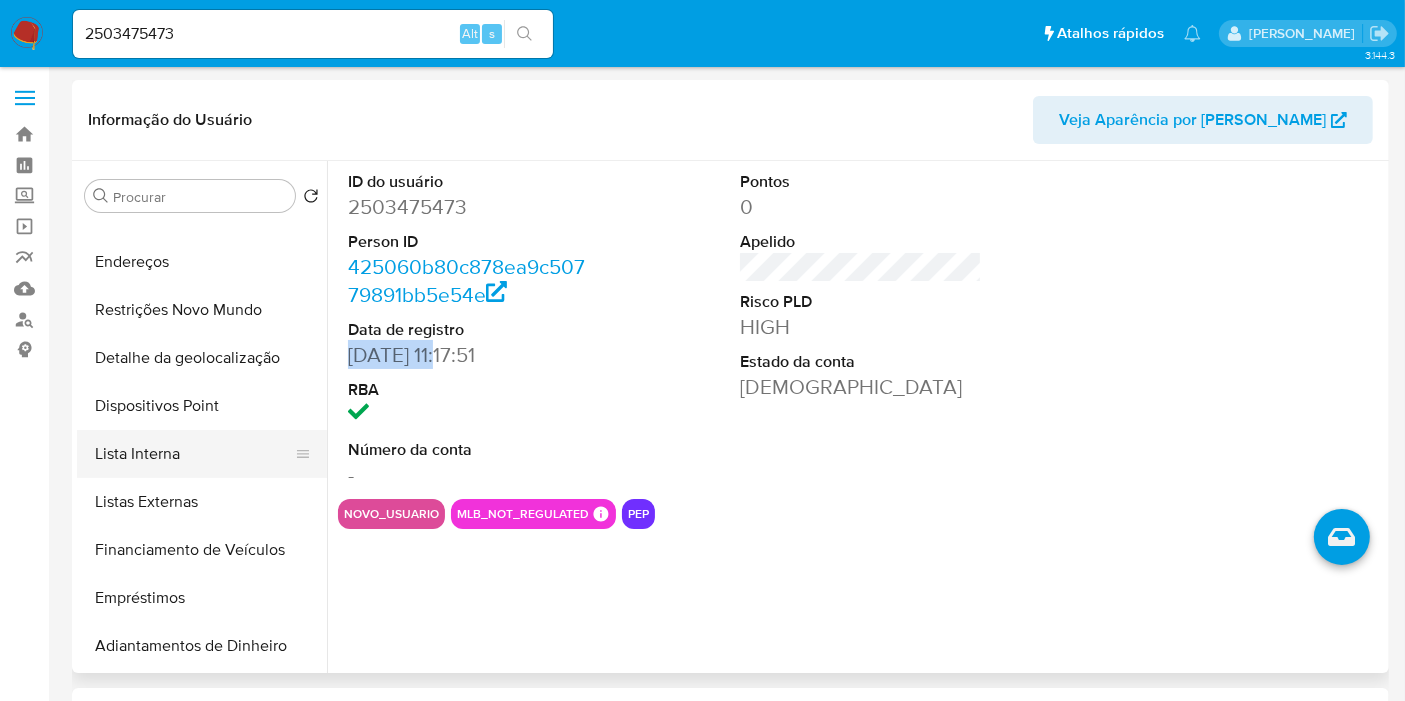 click on "Lista Interna" at bounding box center (194, 454) 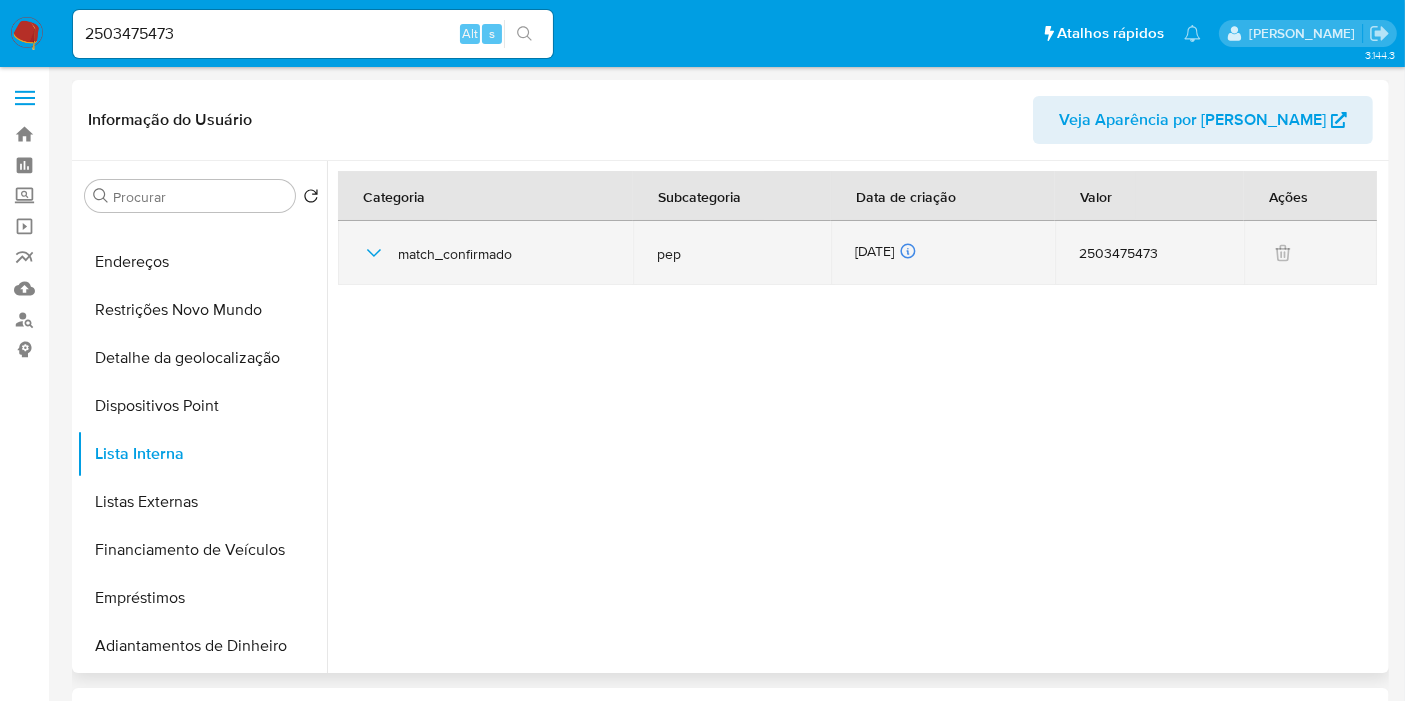 click on "28/06/2025   28/06/2025 17:47:29" at bounding box center (943, 253) 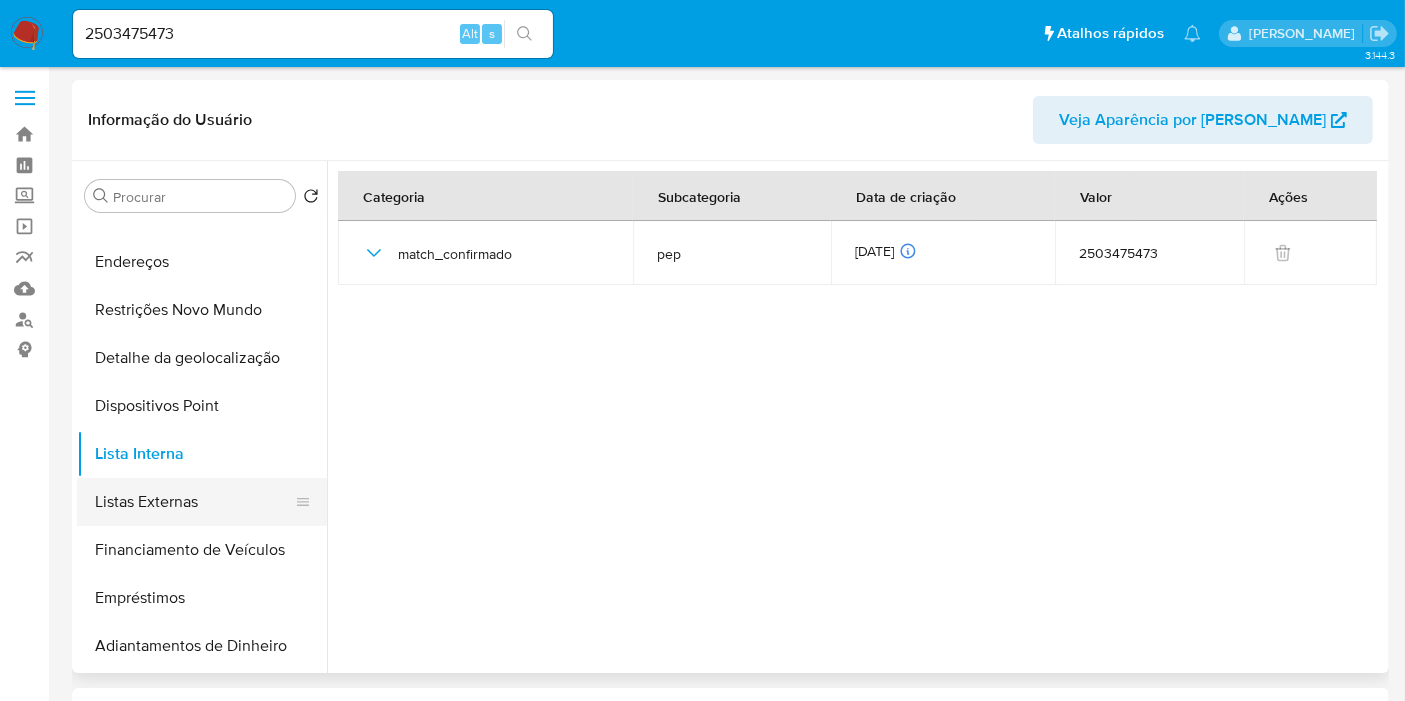 click on "Listas Externas" at bounding box center (194, 502) 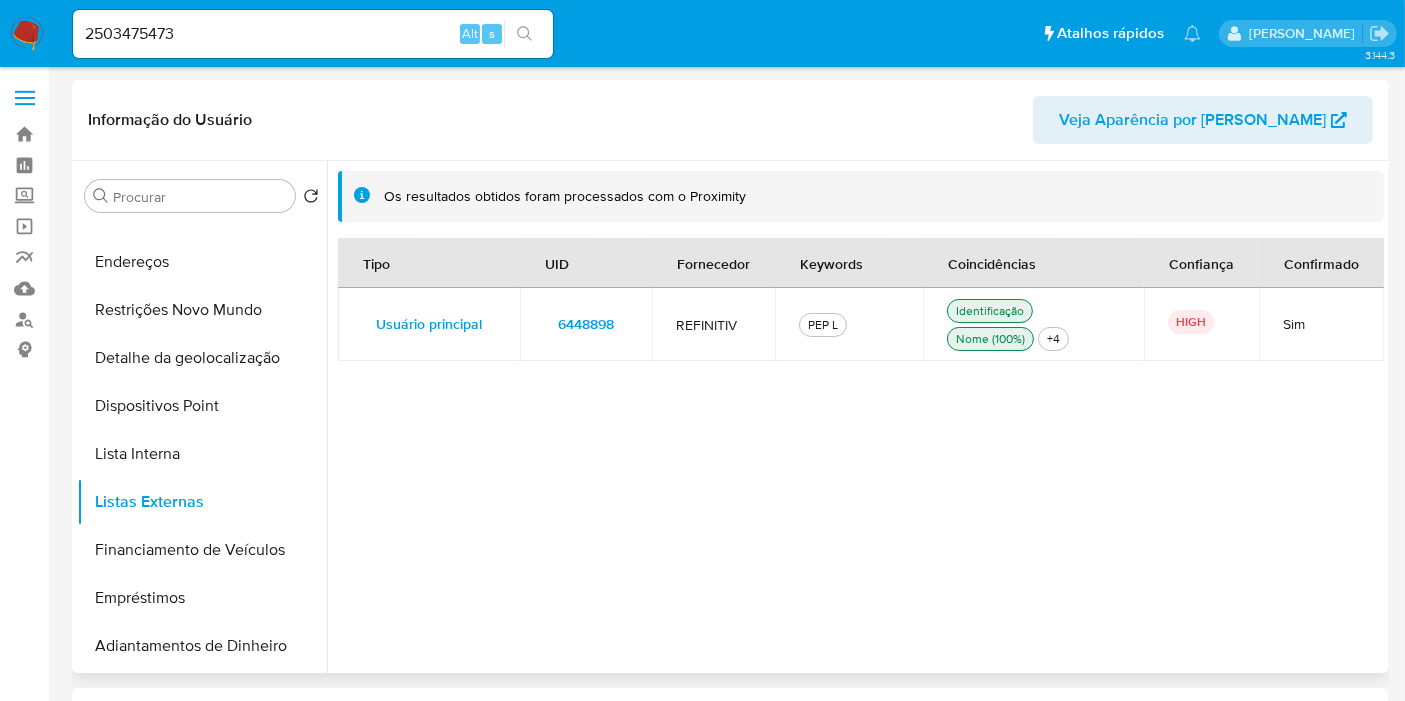click on "6448898" at bounding box center [586, 324] 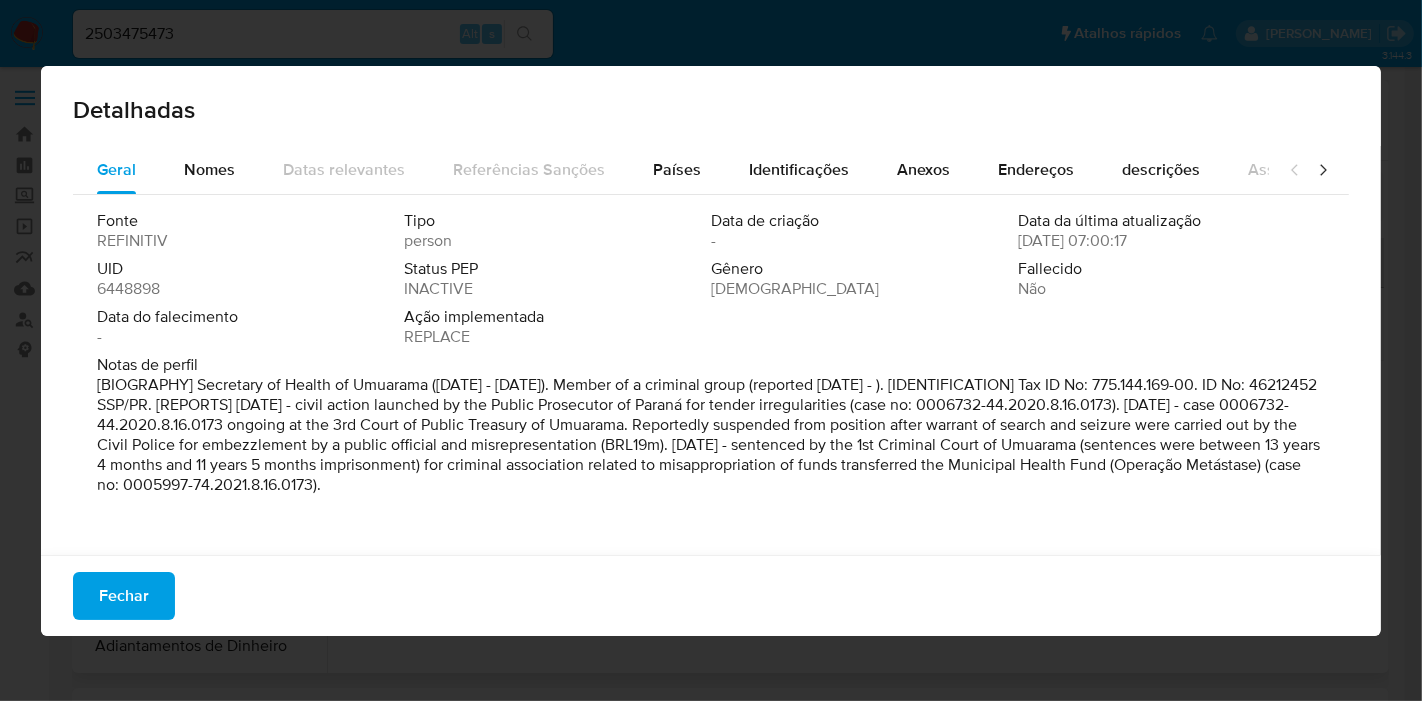 click on "6448898" at bounding box center [128, 289] 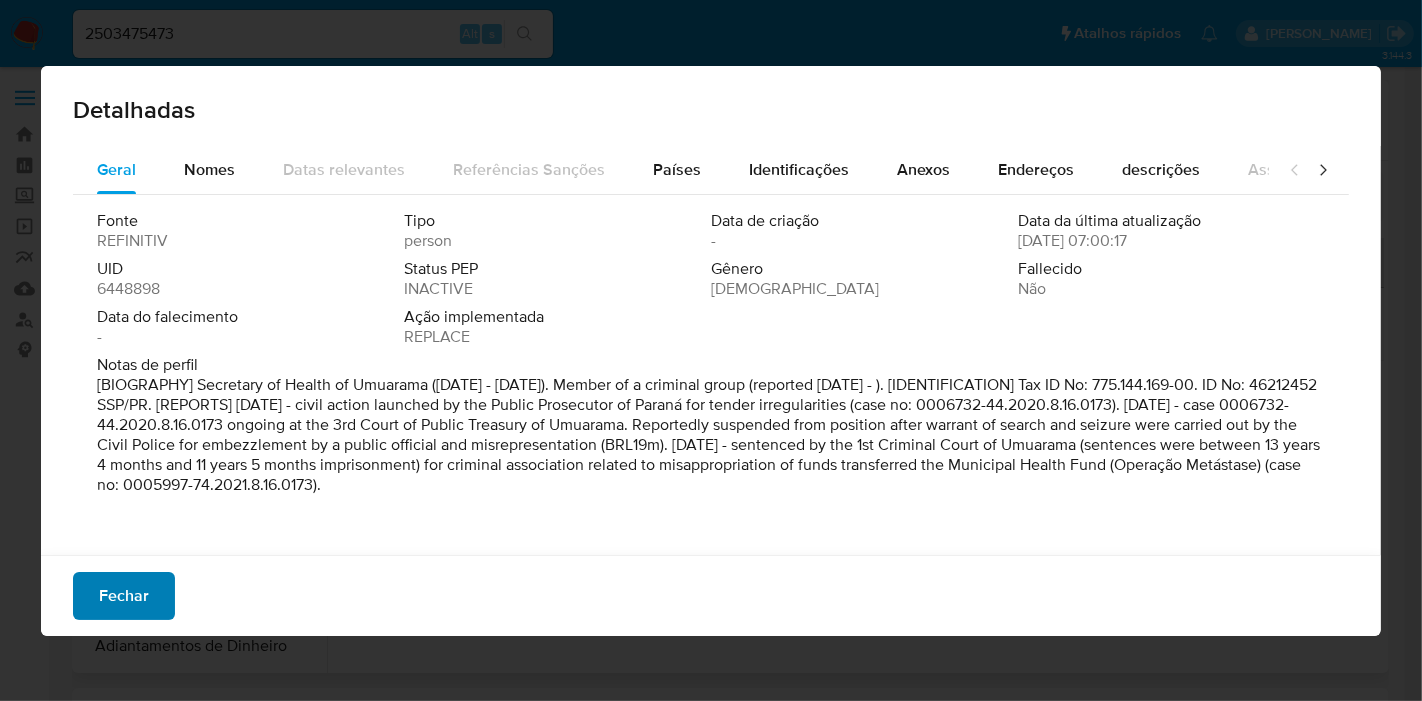 click on "Fechar" at bounding box center (124, 596) 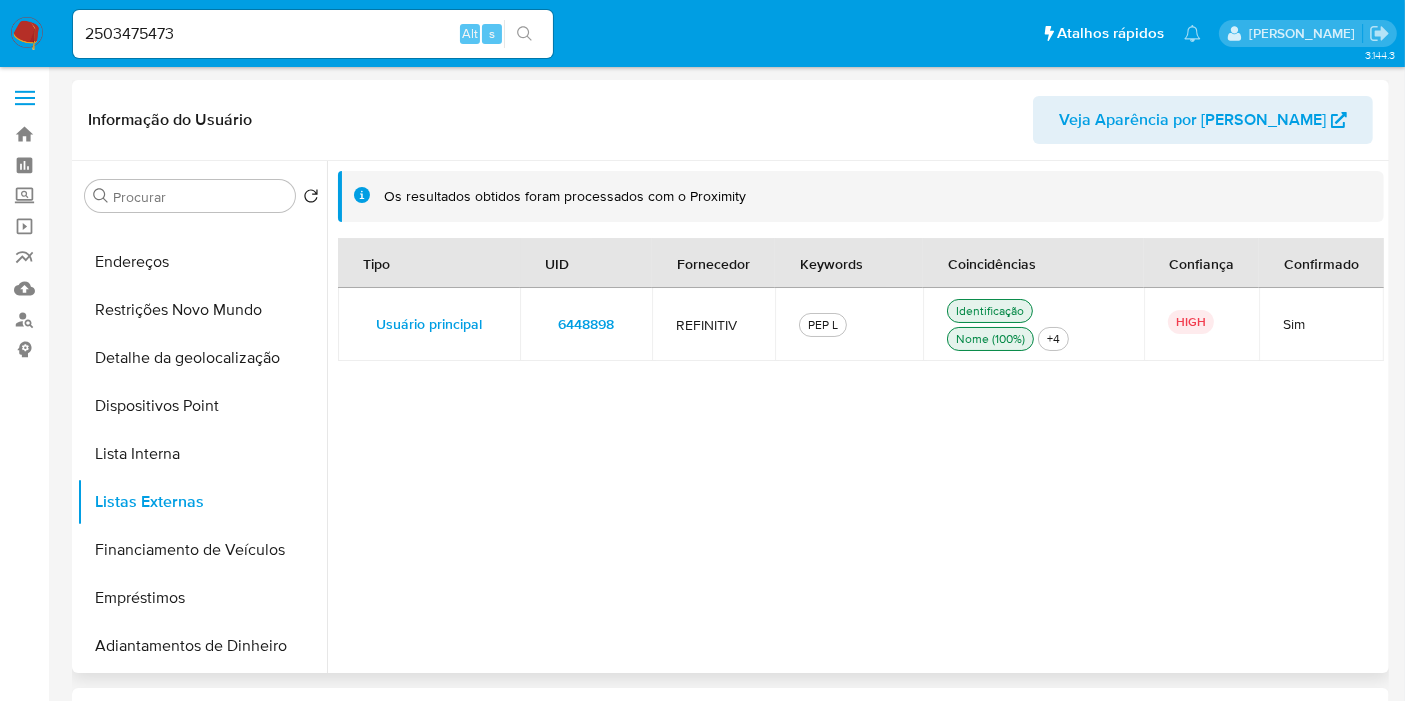 click on "2503475473" at bounding box center [313, 34] 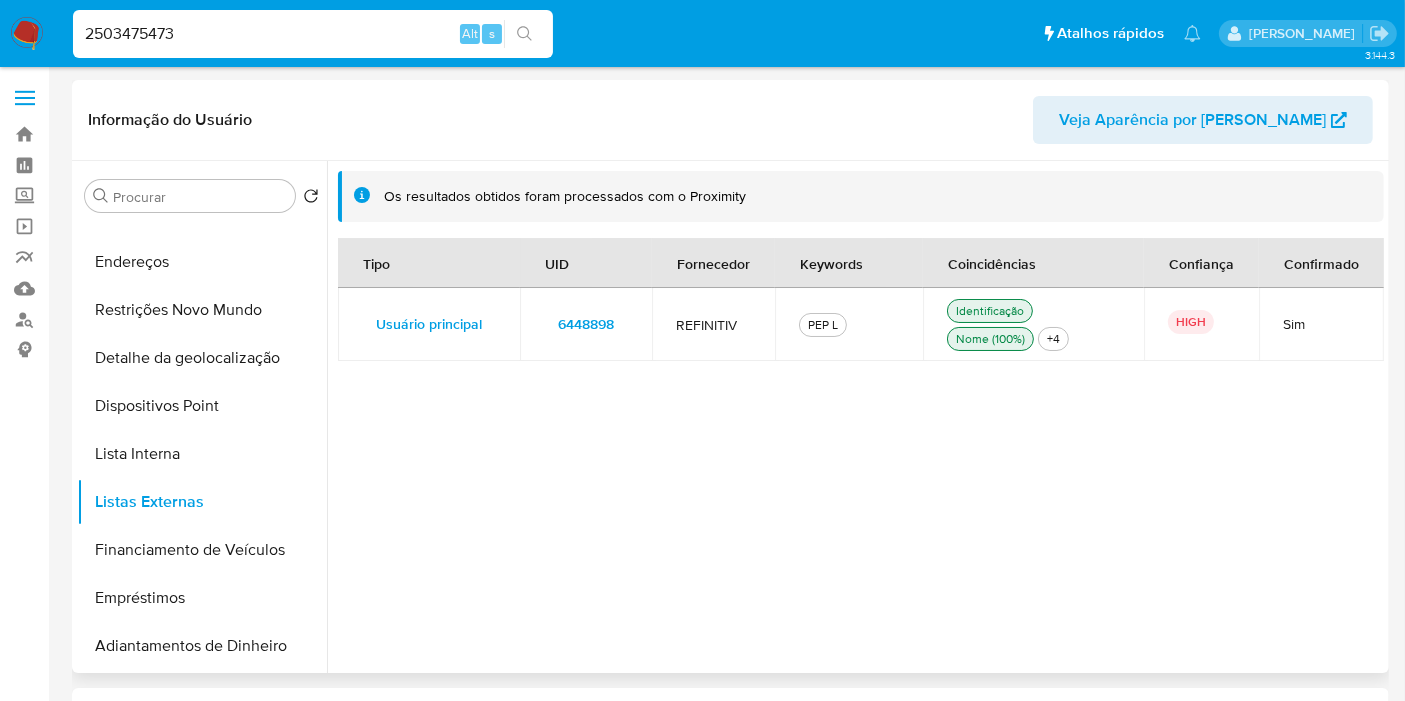 paste on "154715896" 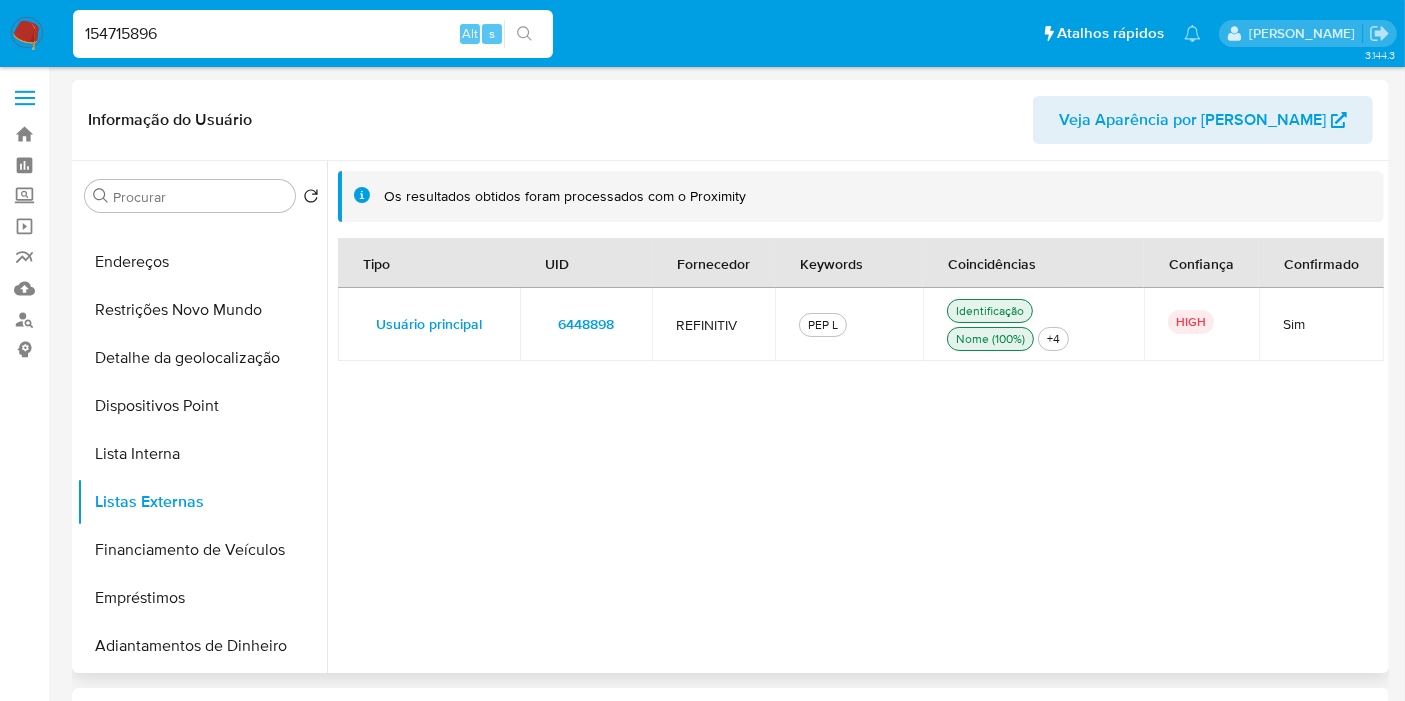 type on "154715896" 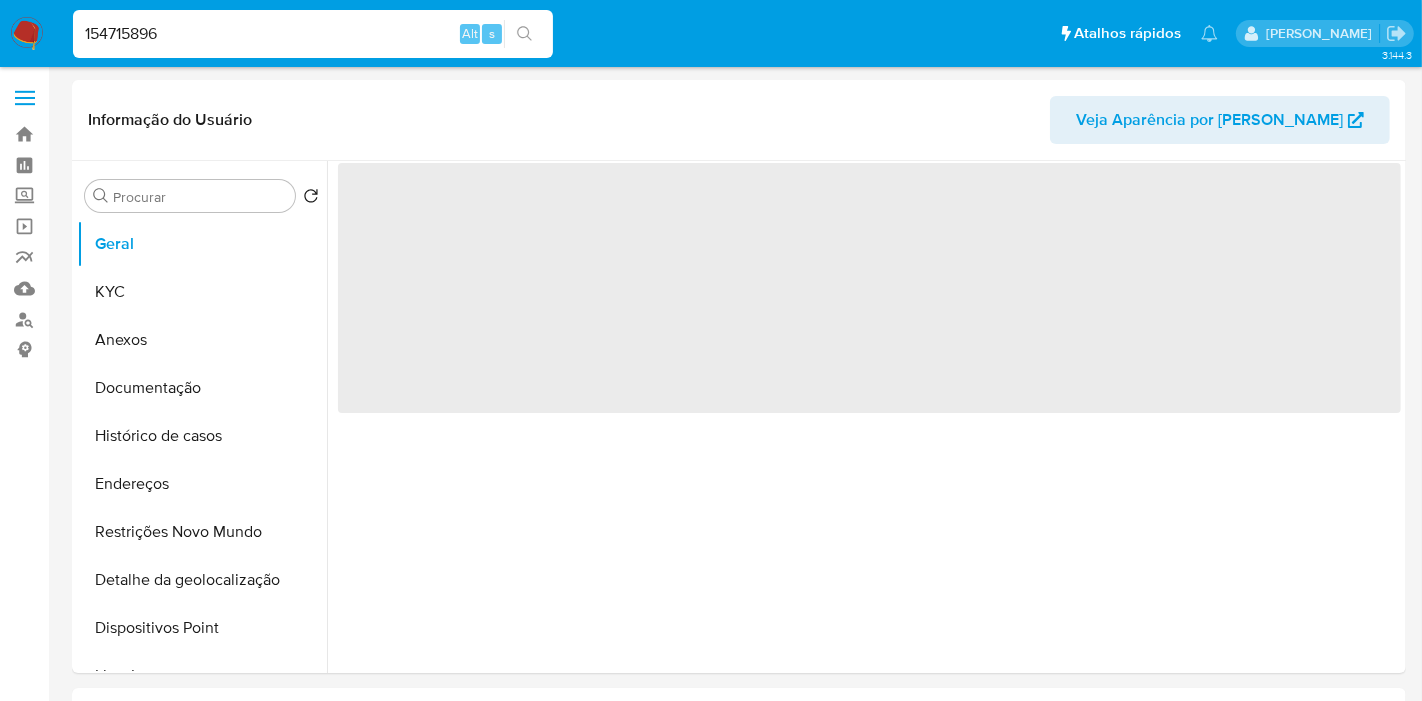 select on "10" 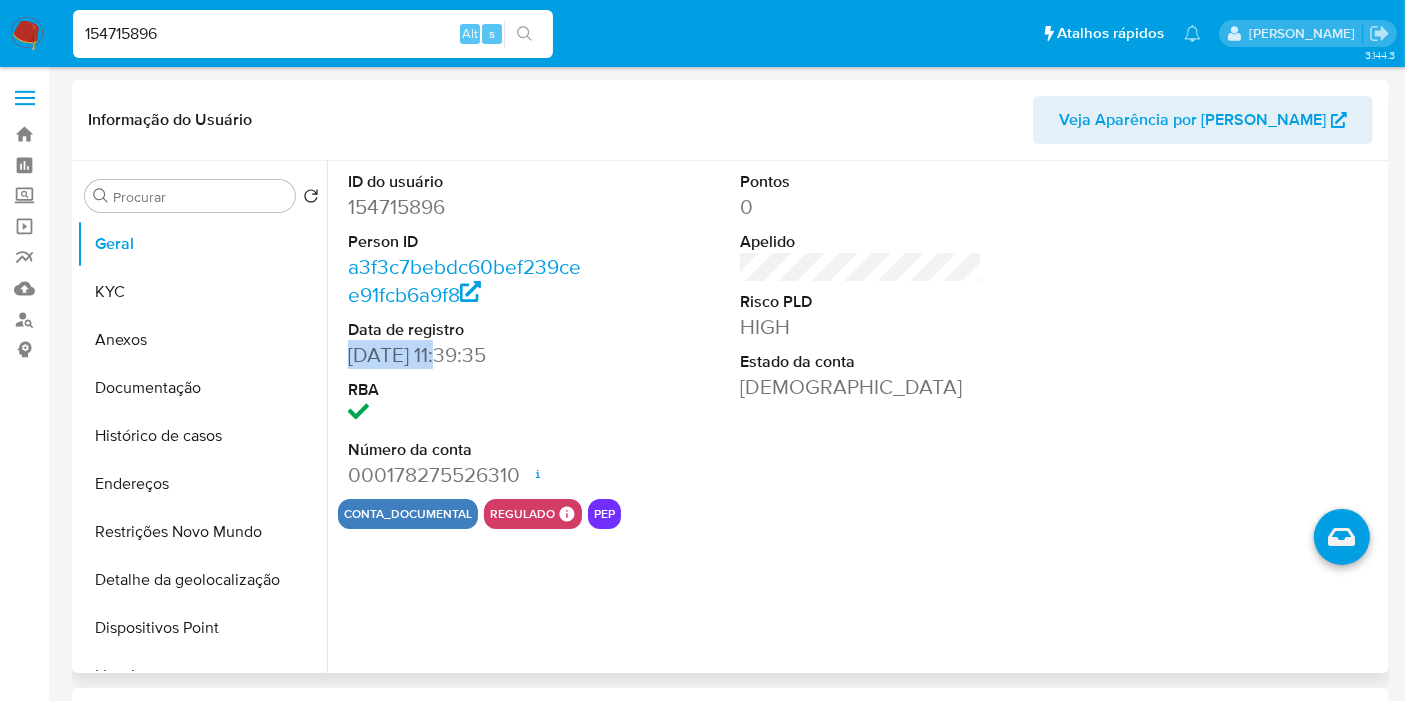 drag, startPoint x: 448, startPoint y: 355, endPoint x: 342, endPoint y: 351, distance: 106.07545 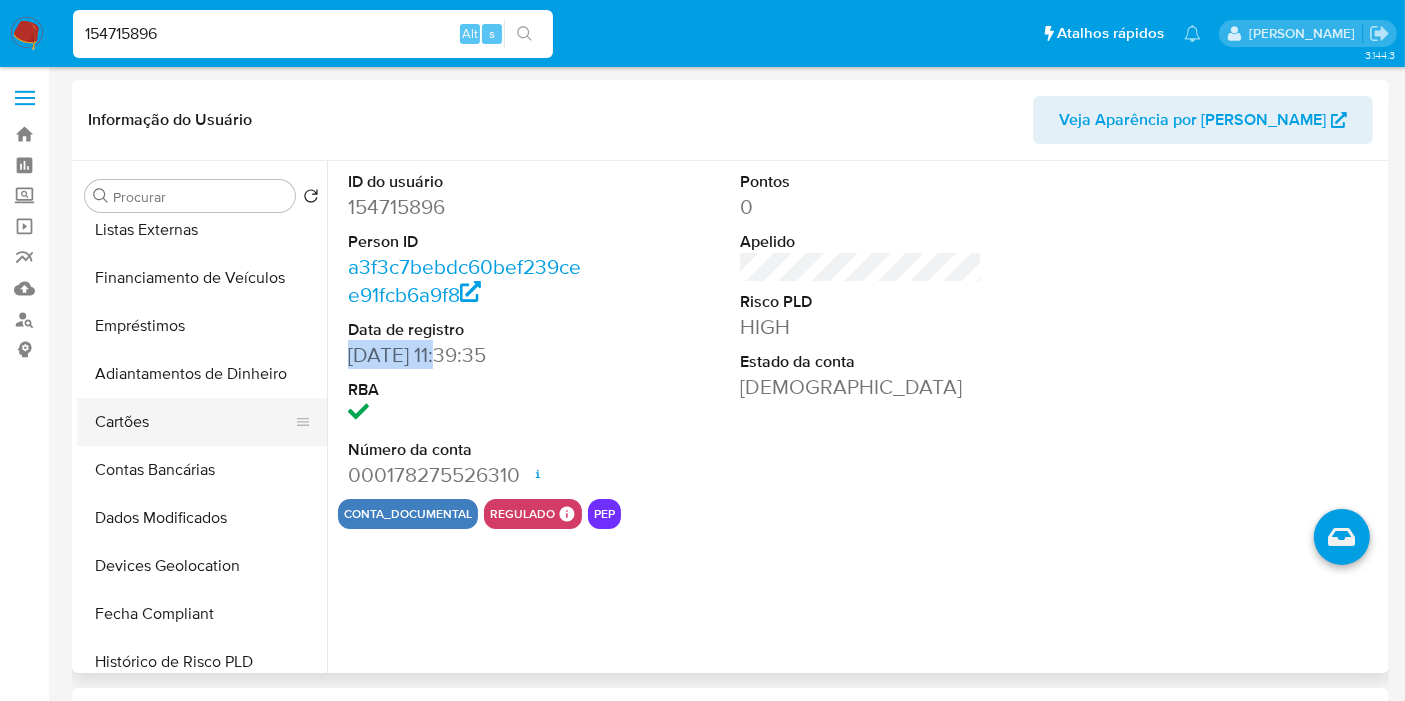 scroll, scrollTop: 444, scrollLeft: 0, axis: vertical 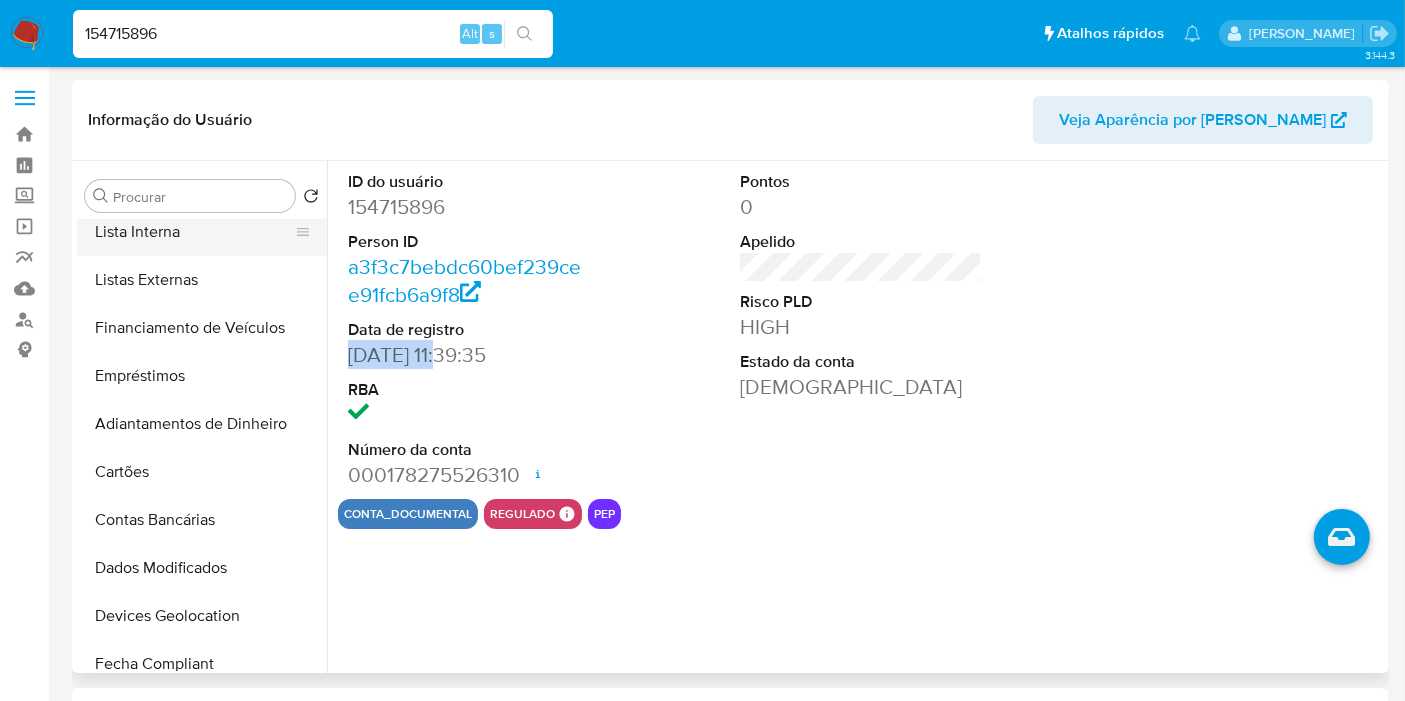 click on "Lista Interna" at bounding box center [194, 232] 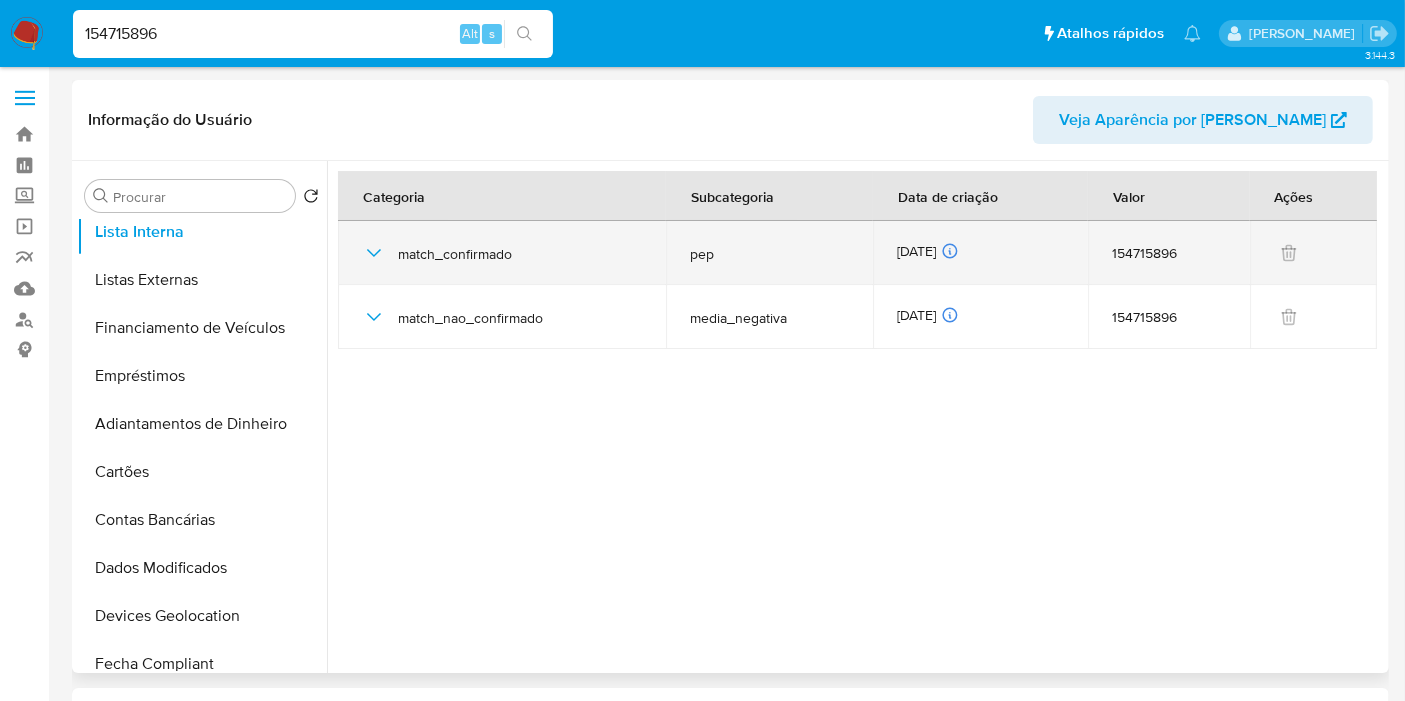 click on "23/06/2025   23/06/2025 03:05:50" at bounding box center [980, 253] 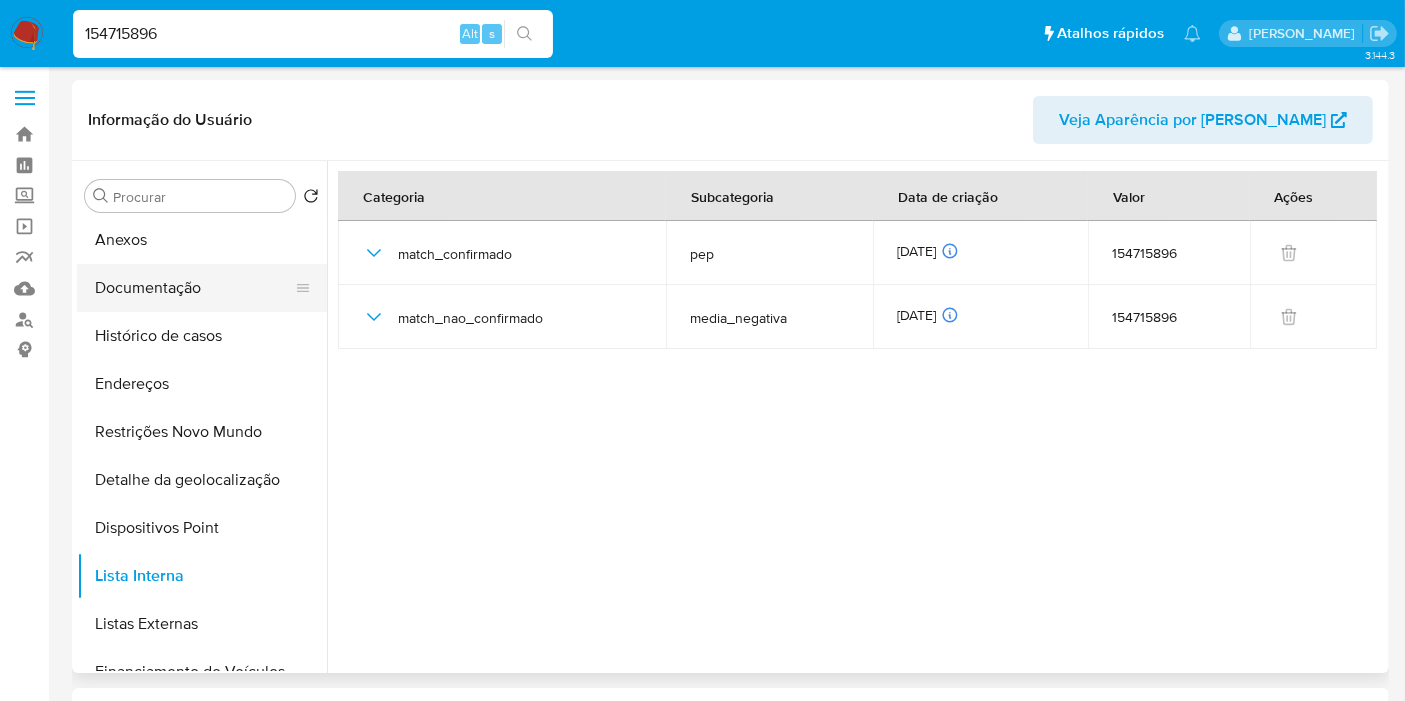 scroll, scrollTop: 0, scrollLeft: 0, axis: both 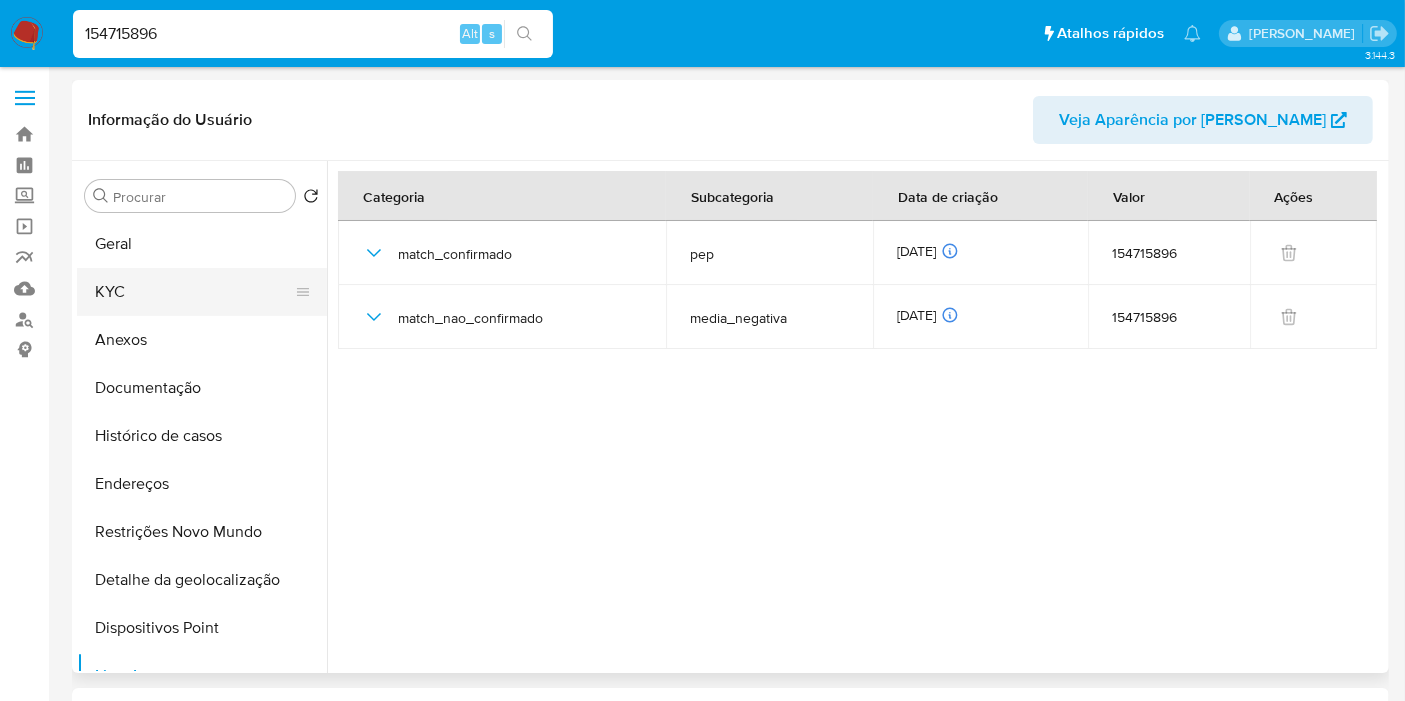 click on "KYC" at bounding box center (194, 292) 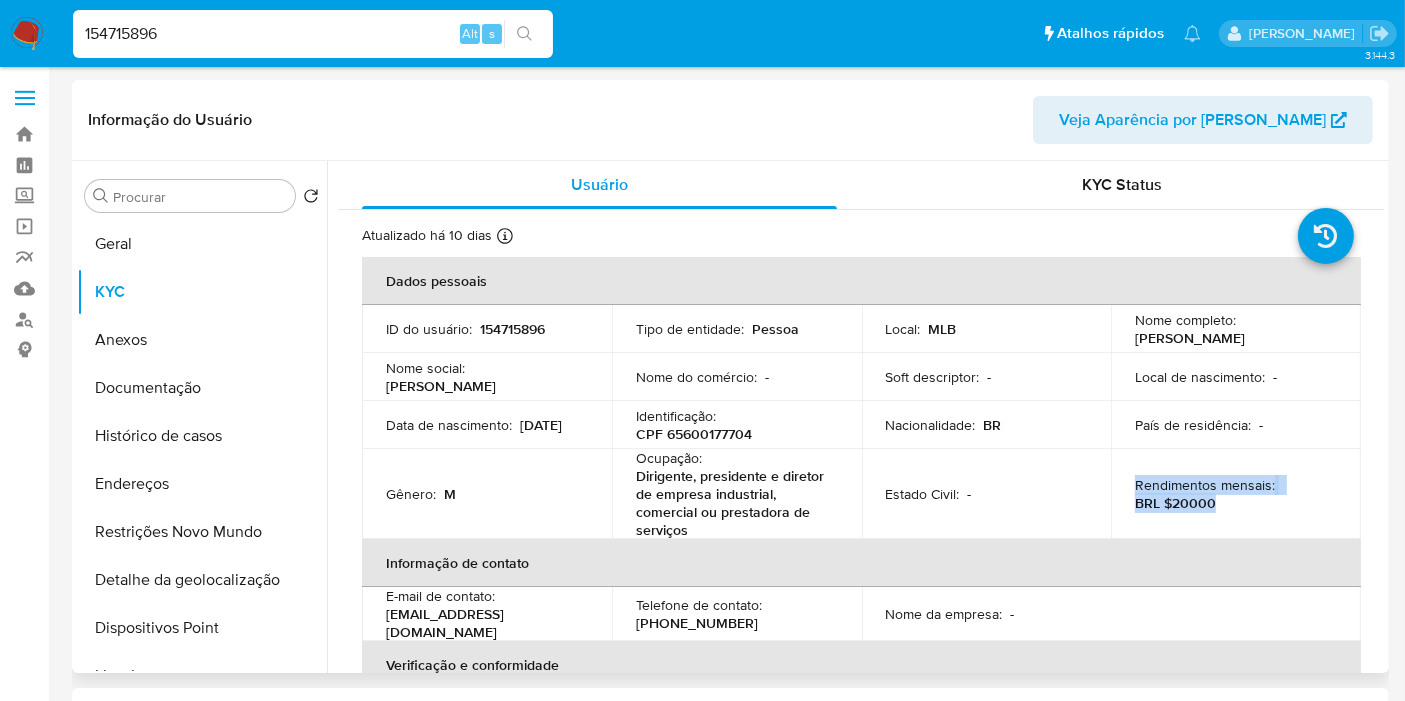 drag, startPoint x: 1221, startPoint y: 504, endPoint x: 1111, endPoint y: 498, distance: 110.16351 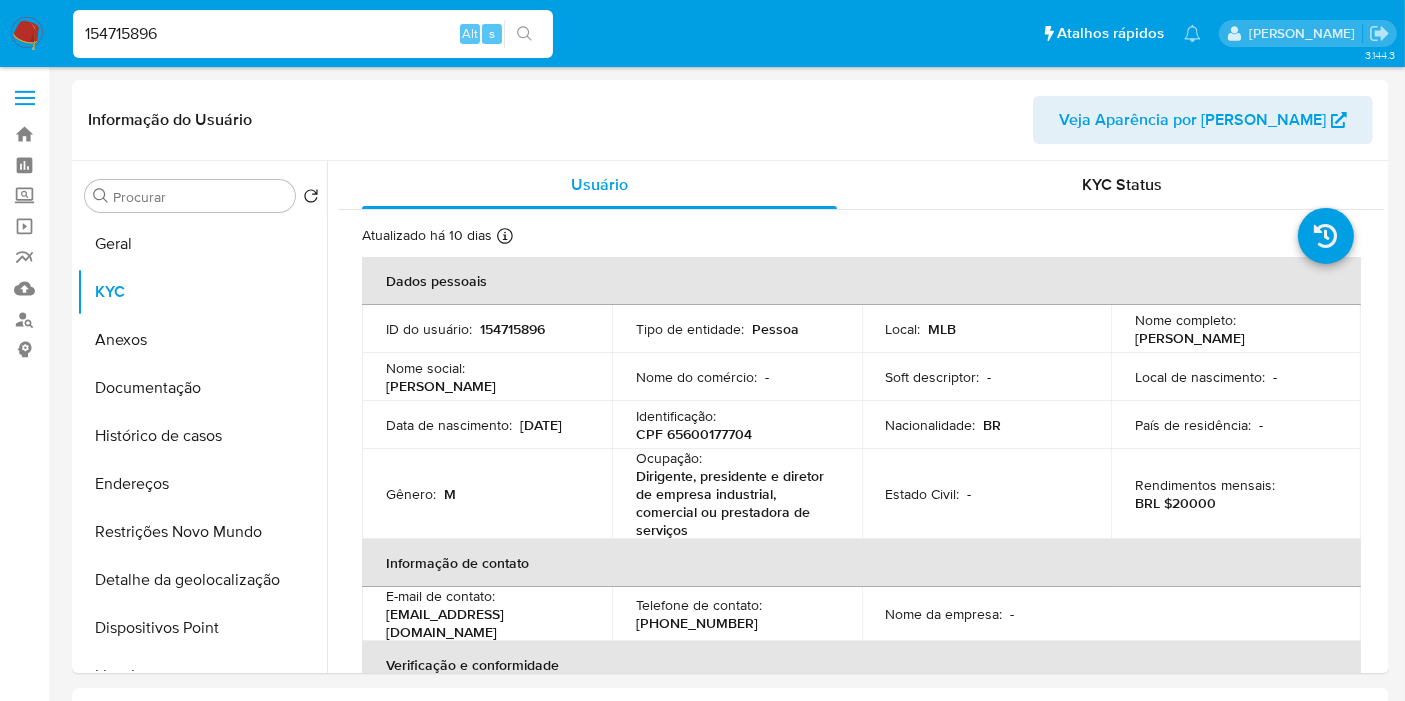 click on "Bandeja Painel Screening Pesquisa em Listas Watchlist Ferramentas Operações em massa relatórios Mulan Localizador de pessoas Consolidado" at bounding box center [24, 1458] 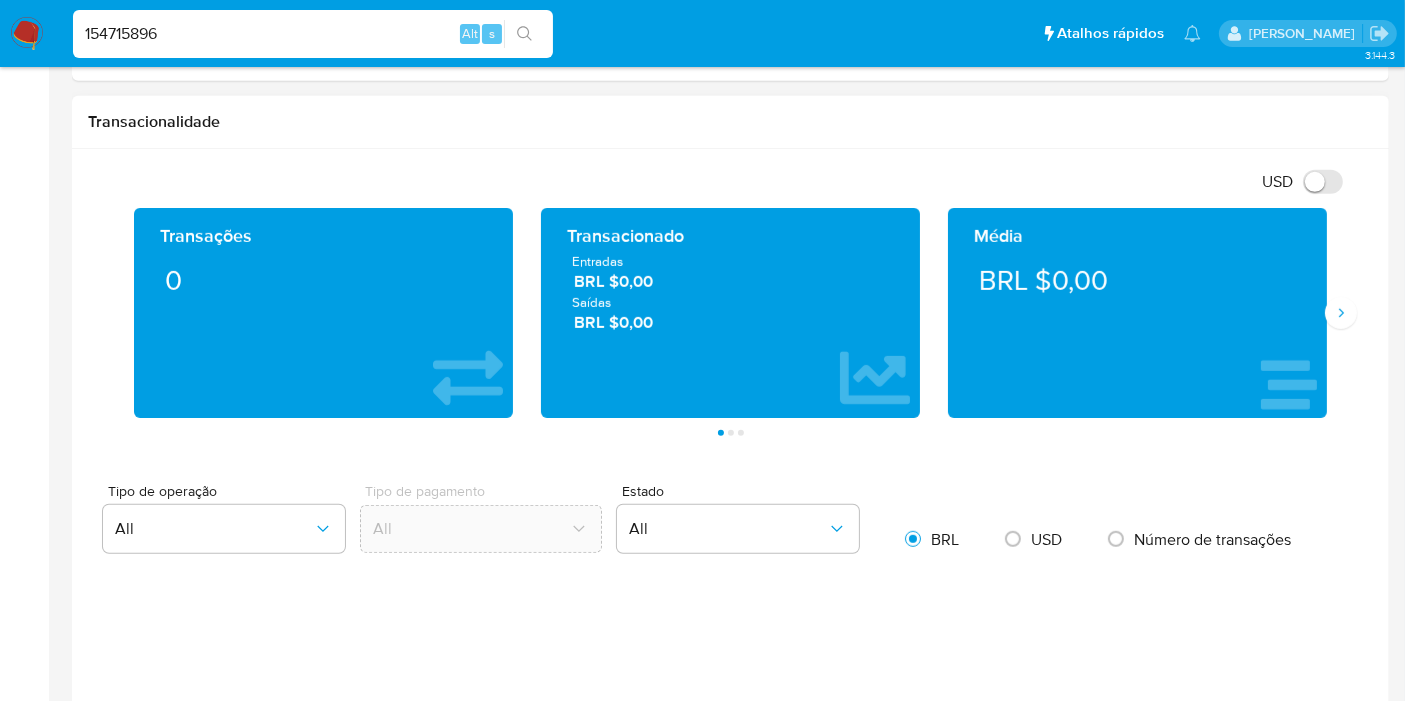 scroll, scrollTop: 1000, scrollLeft: 0, axis: vertical 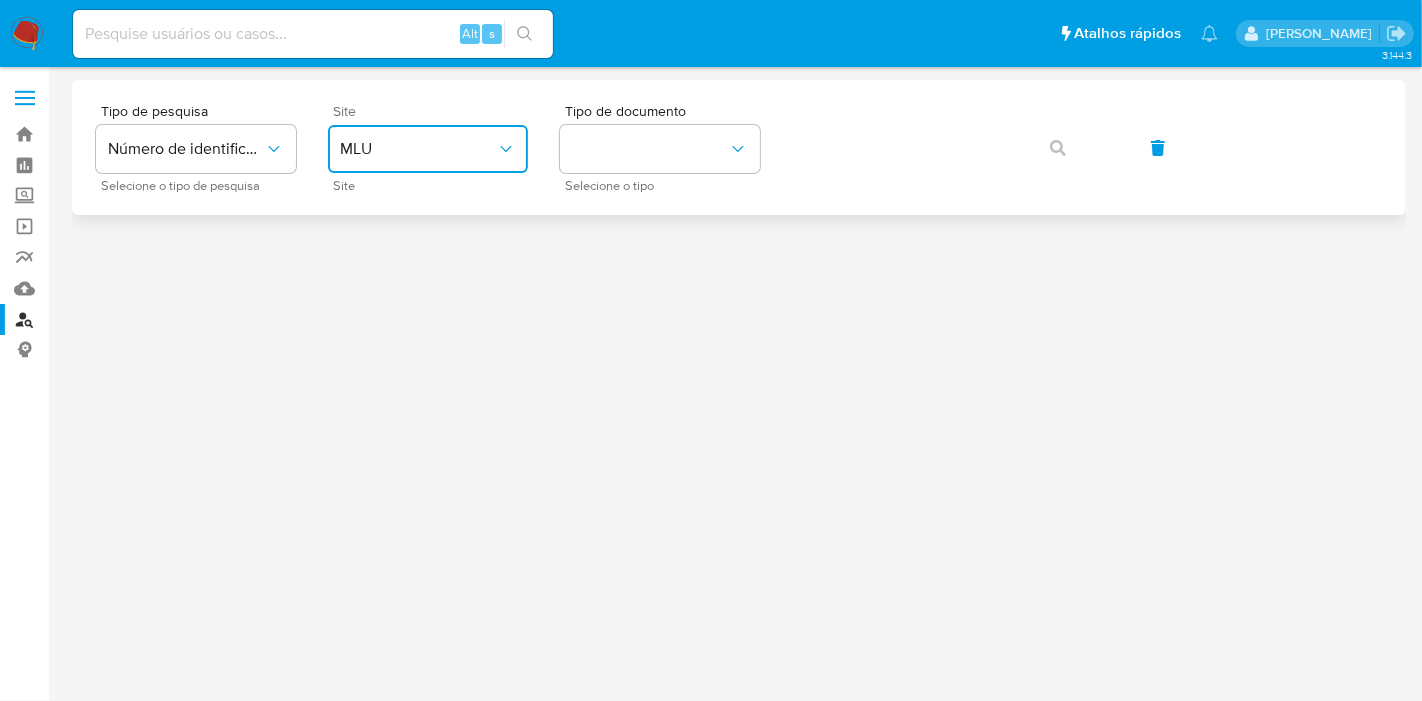 click on "MLU" at bounding box center [418, 149] 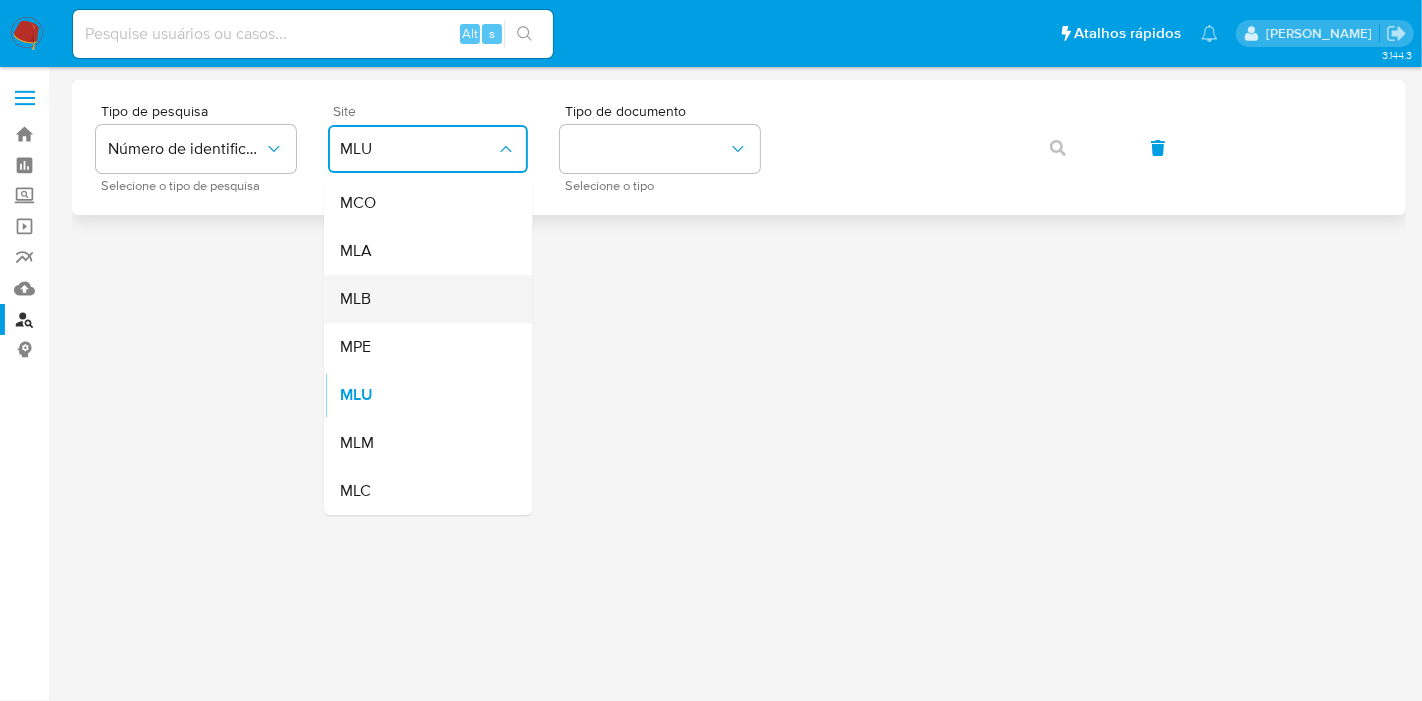 click on "MLB" at bounding box center [422, 299] 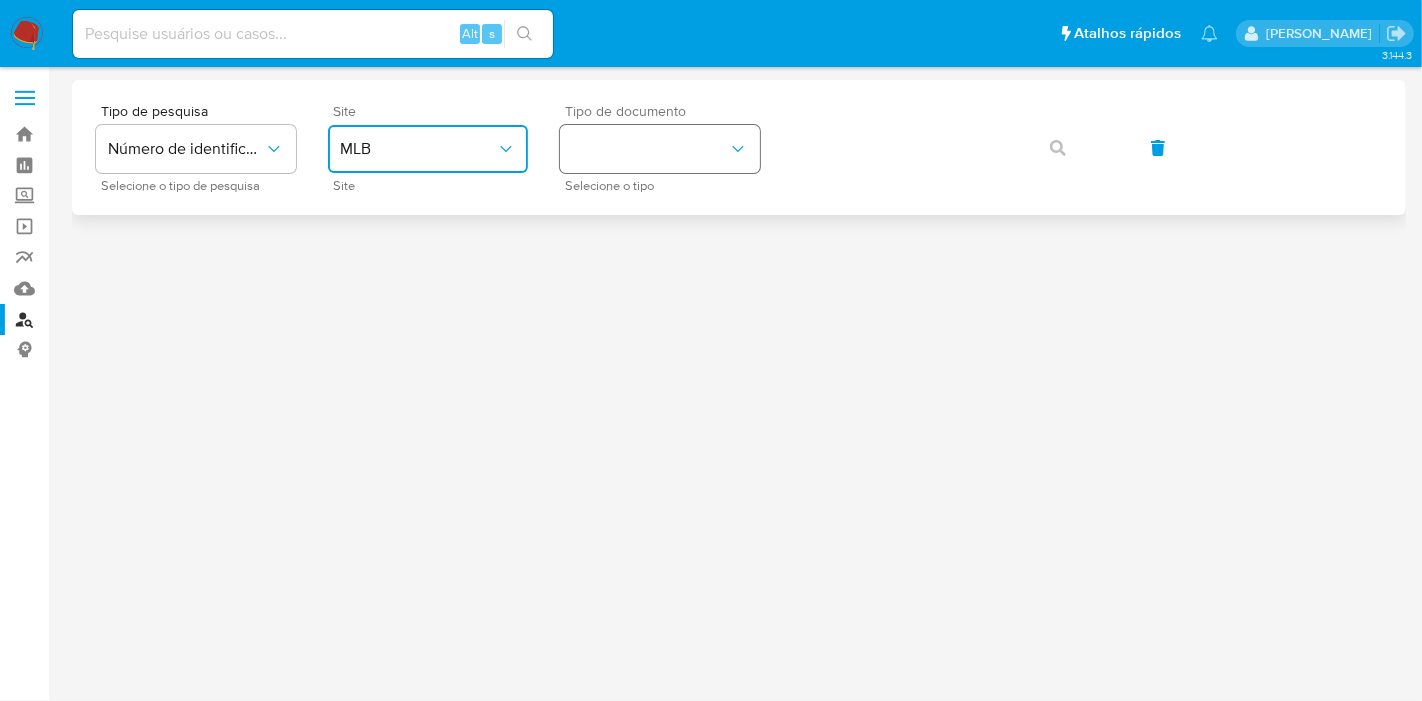 click at bounding box center (660, 149) 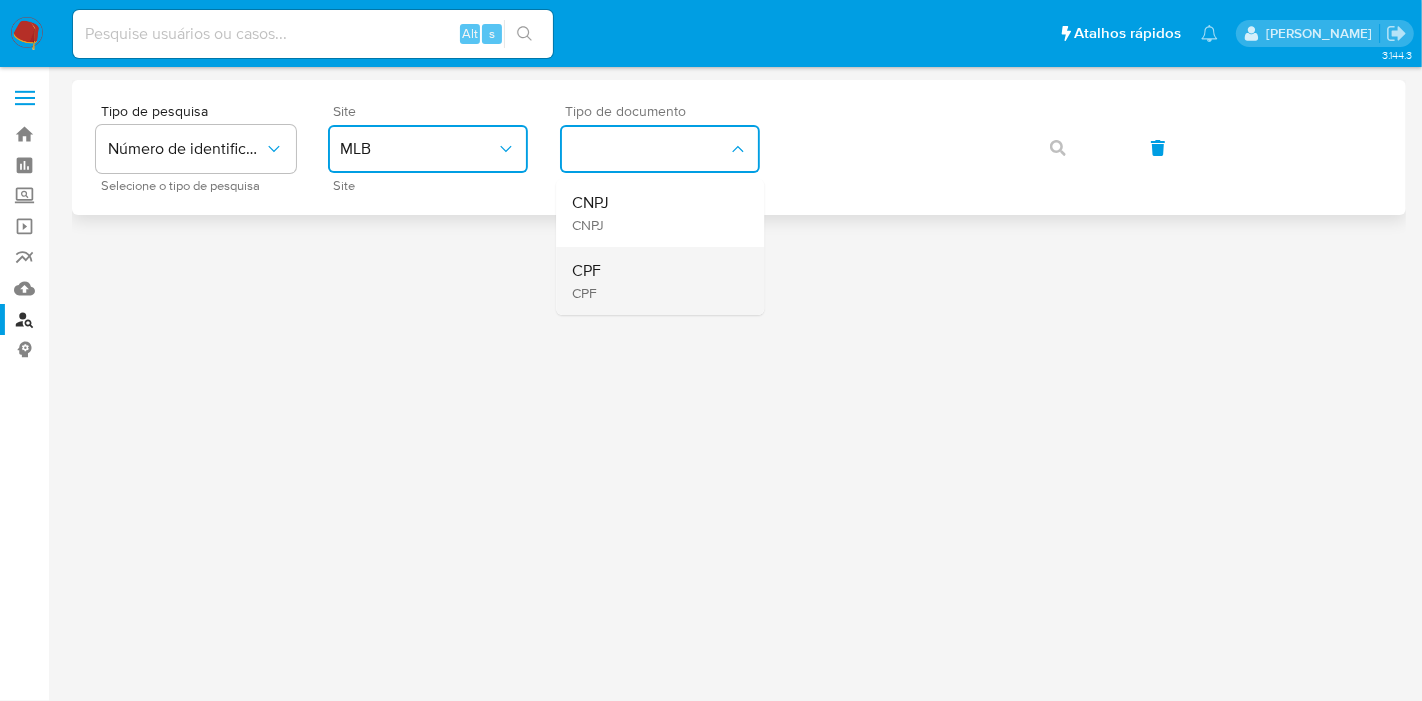 click on "CPF CPF" at bounding box center [654, 281] 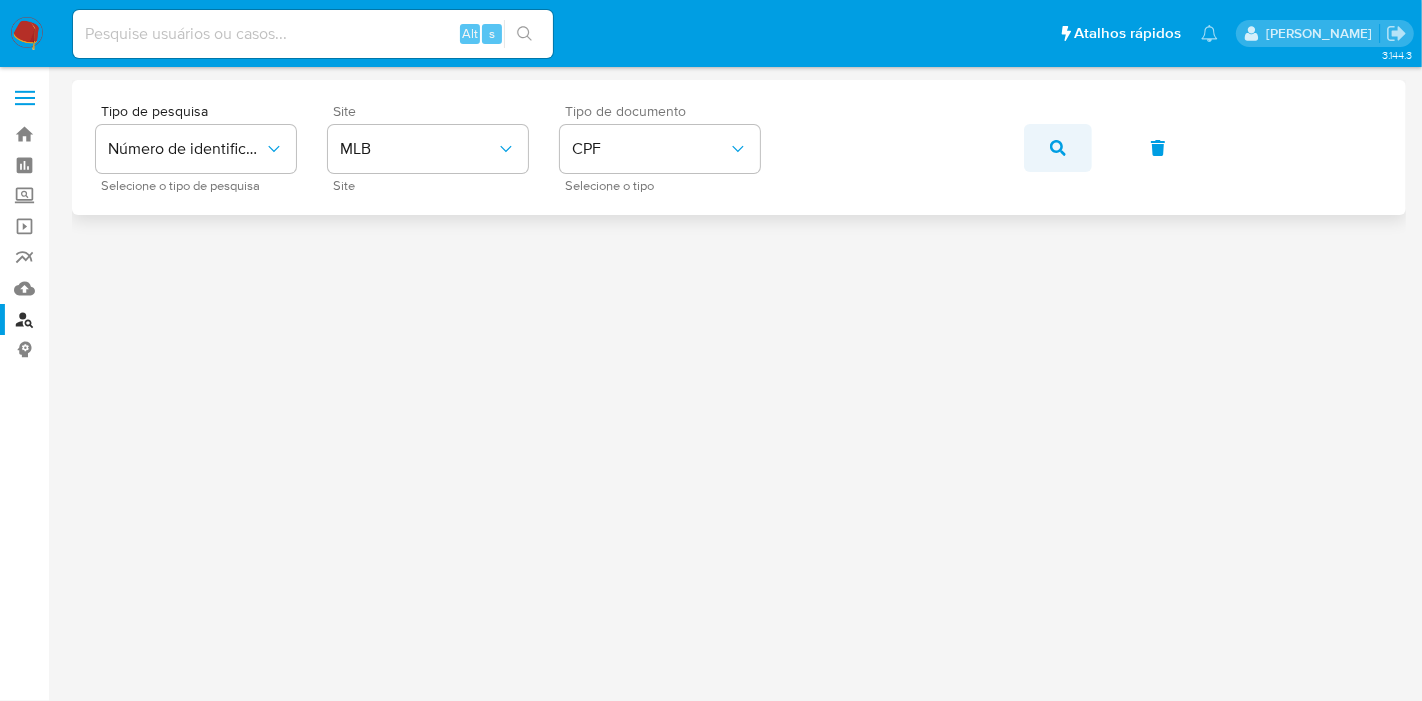 click 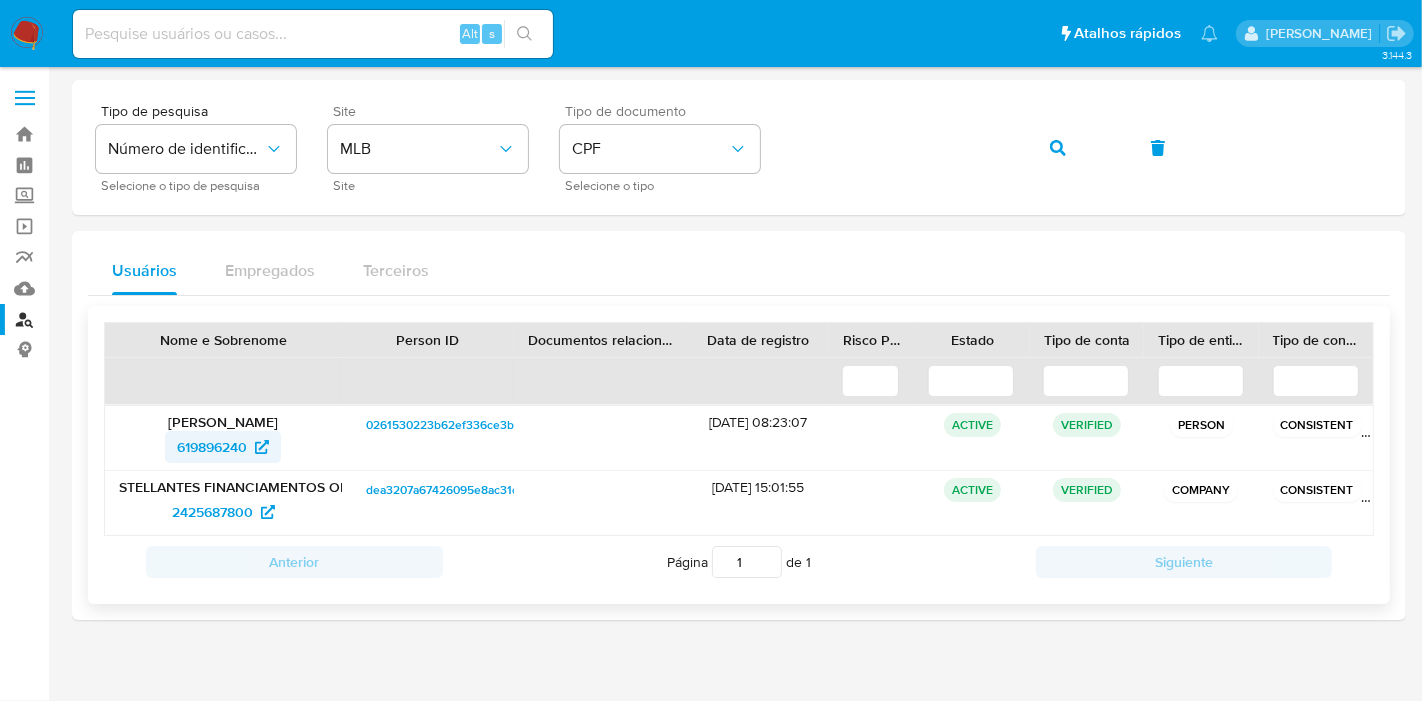click on "619896240" at bounding box center [212, 447] 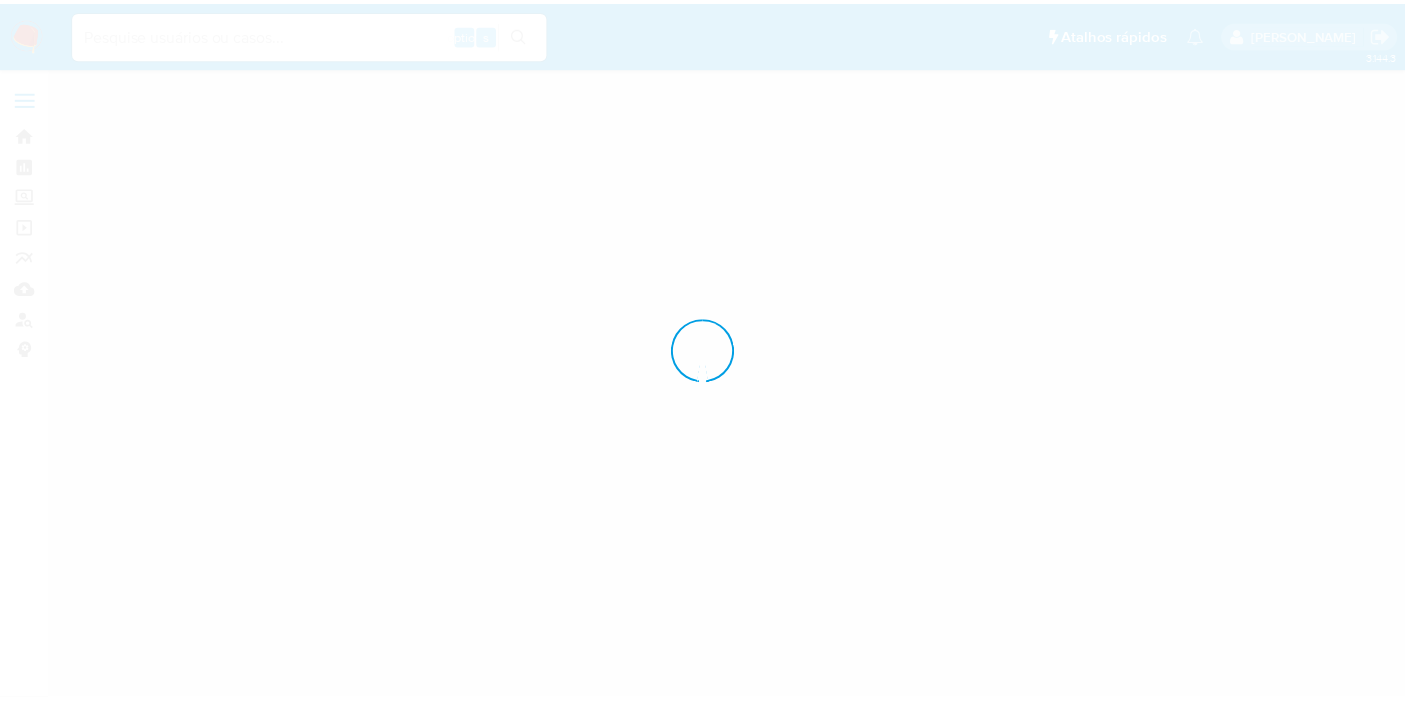 scroll, scrollTop: 0, scrollLeft: 0, axis: both 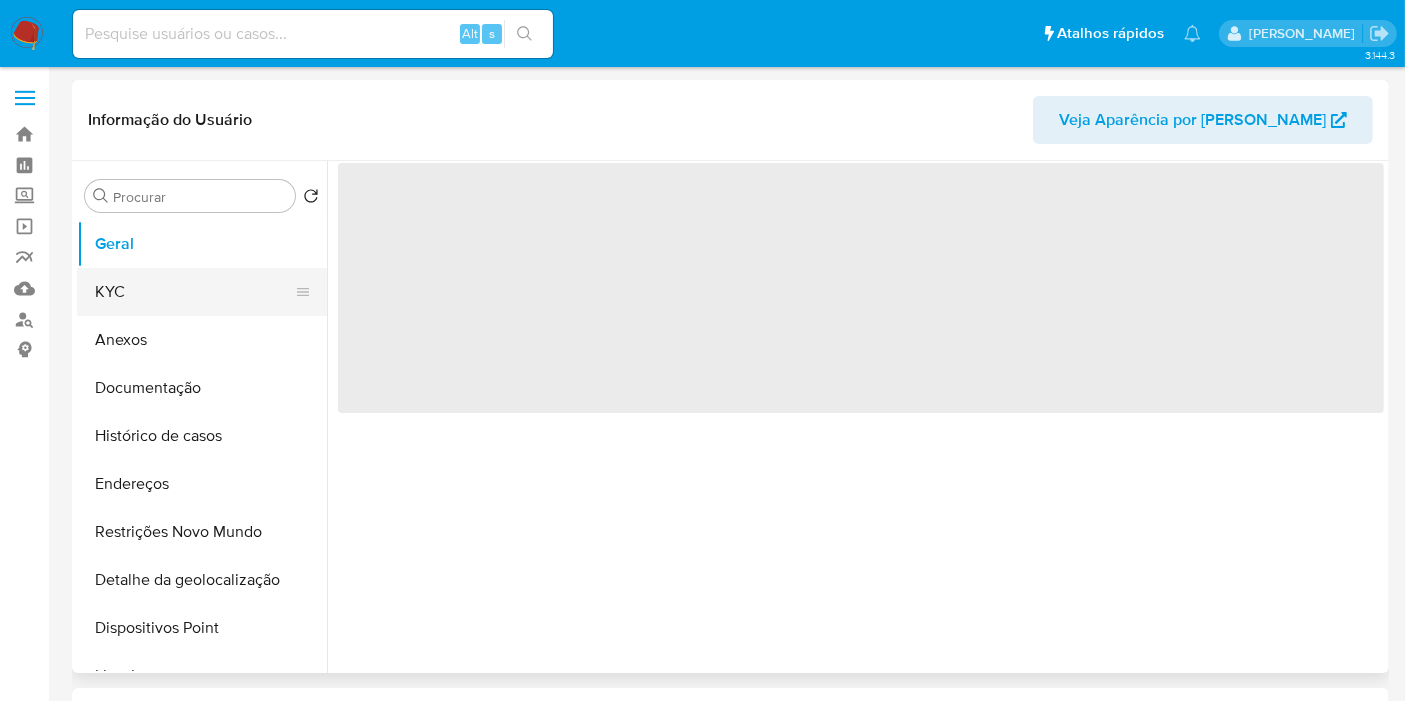 click on "KYC" at bounding box center [194, 292] 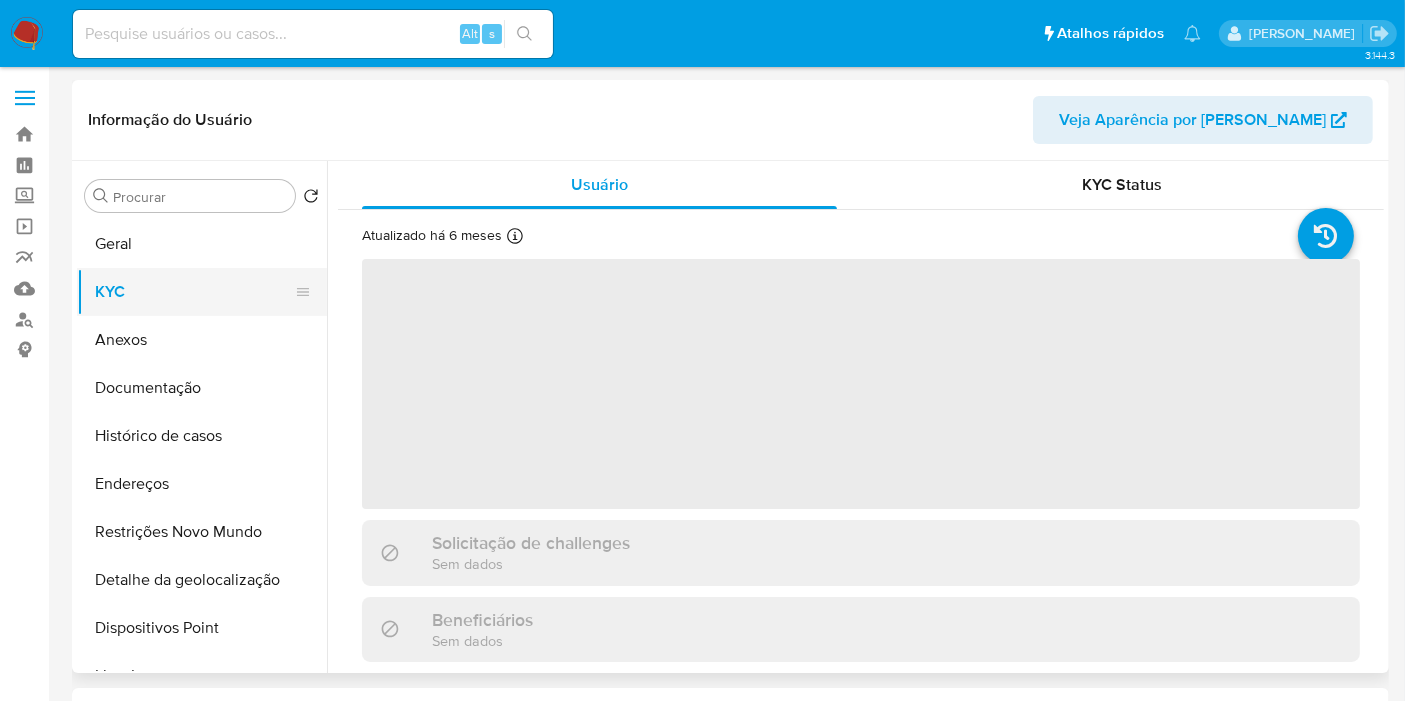 select on "10" 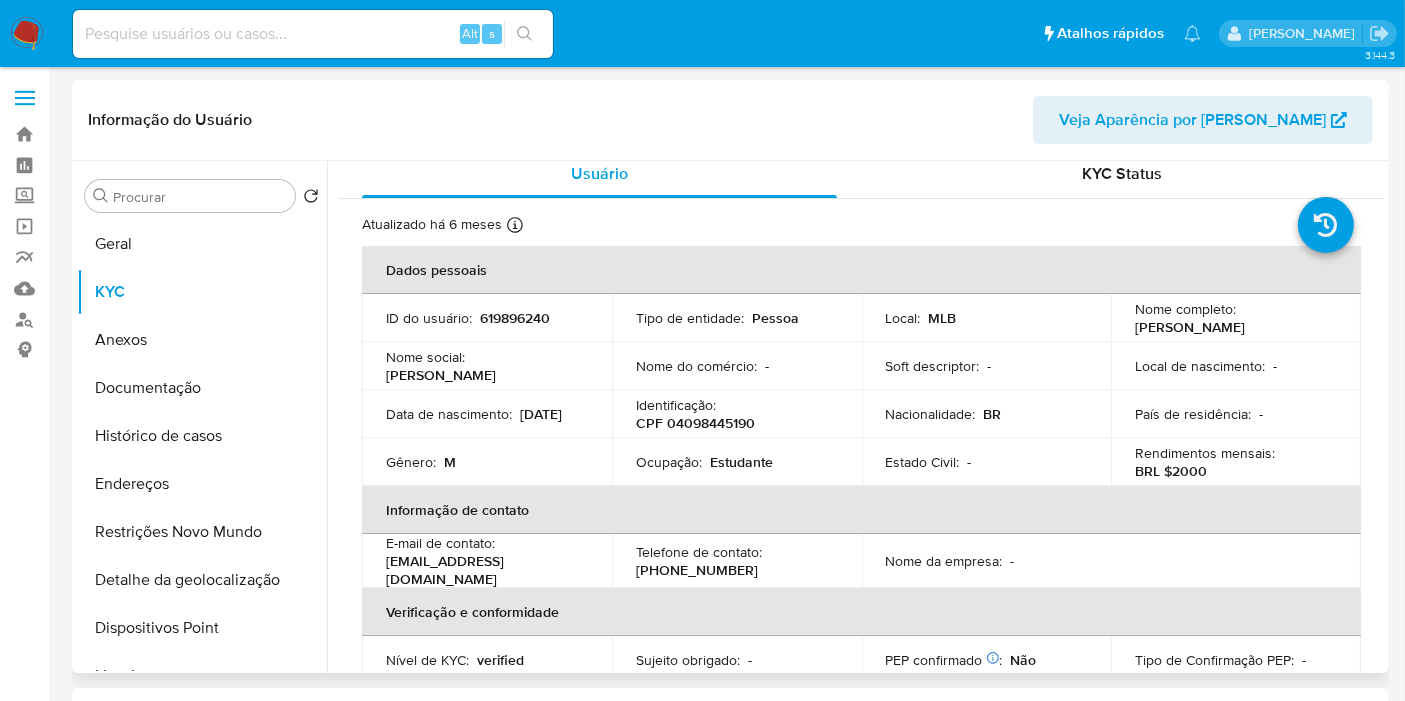 scroll, scrollTop: 0, scrollLeft: 0, axis: both 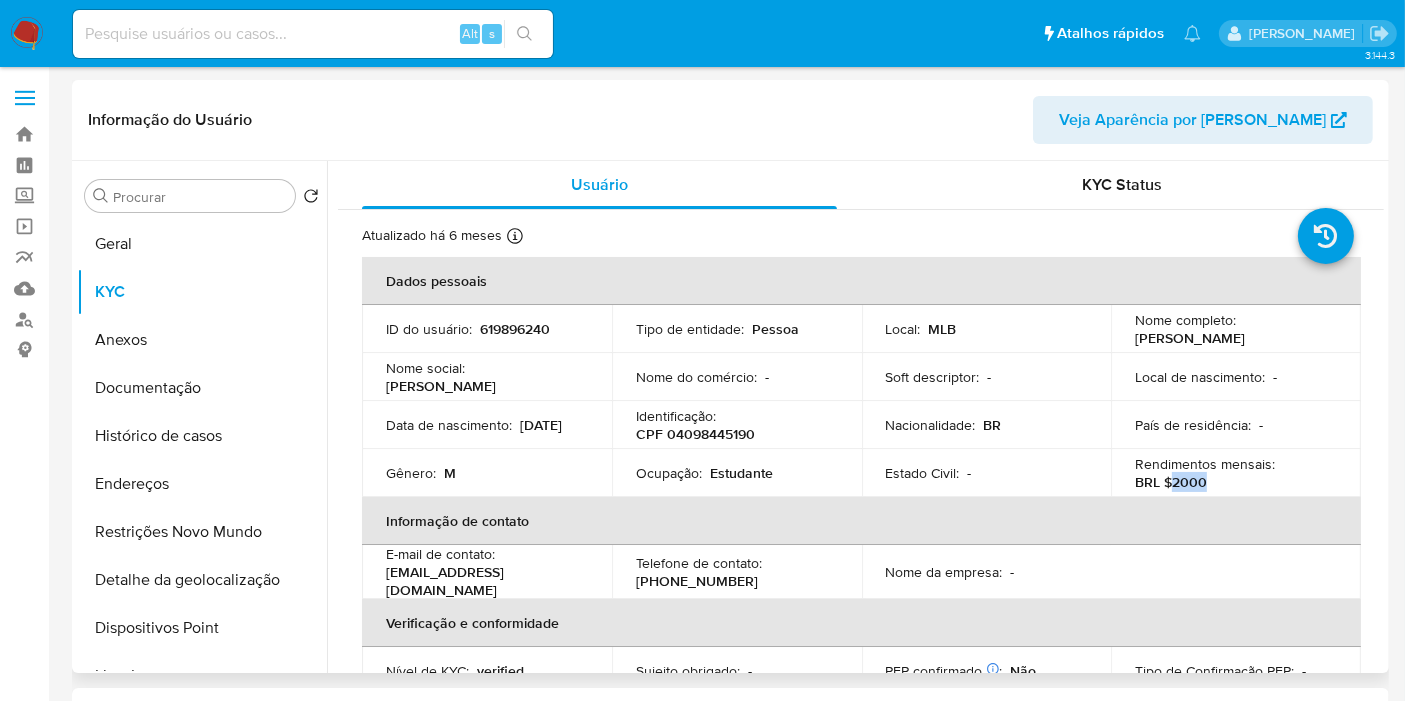 drag, startPoint x: 1166, startPoint y: 481, endPoint x: 1211, endPoint y: 482, distance: 45.01111 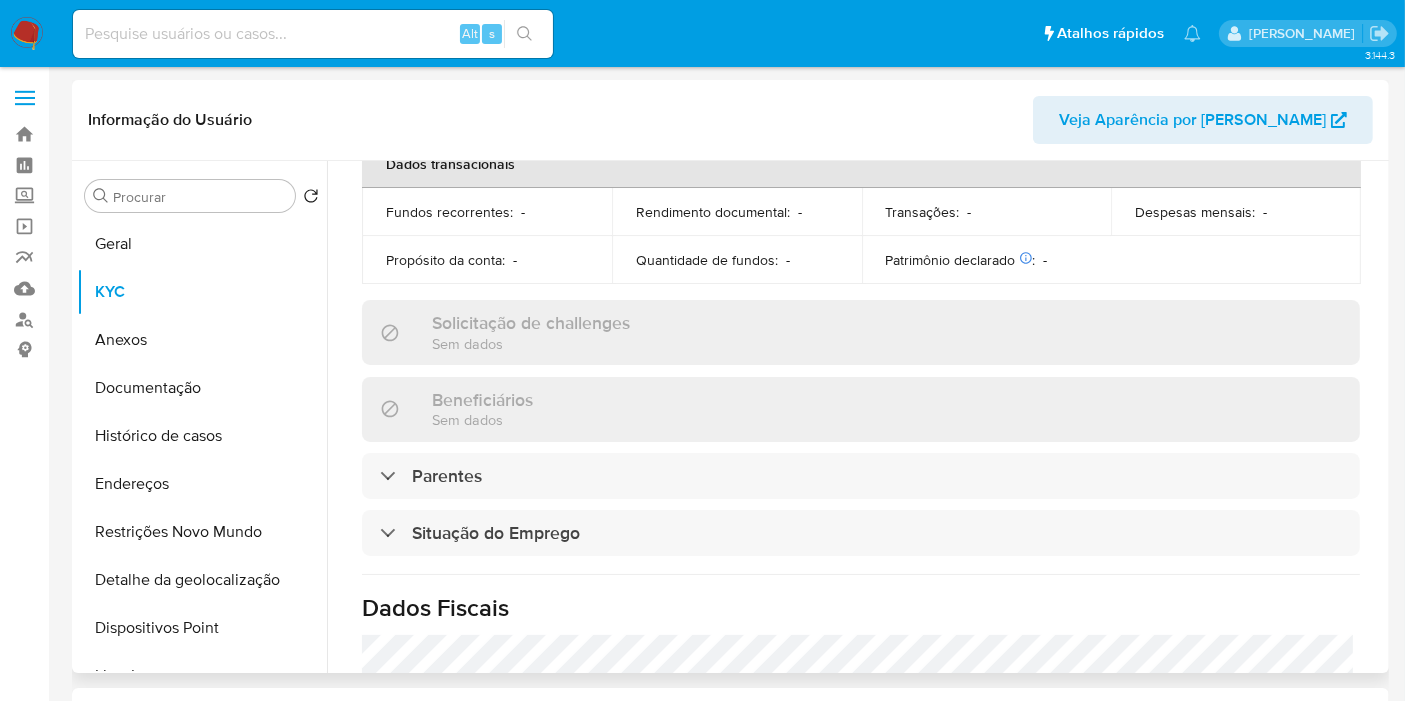 scroll, scrollTop: 928, scrollLeft: 0, axis: vertical 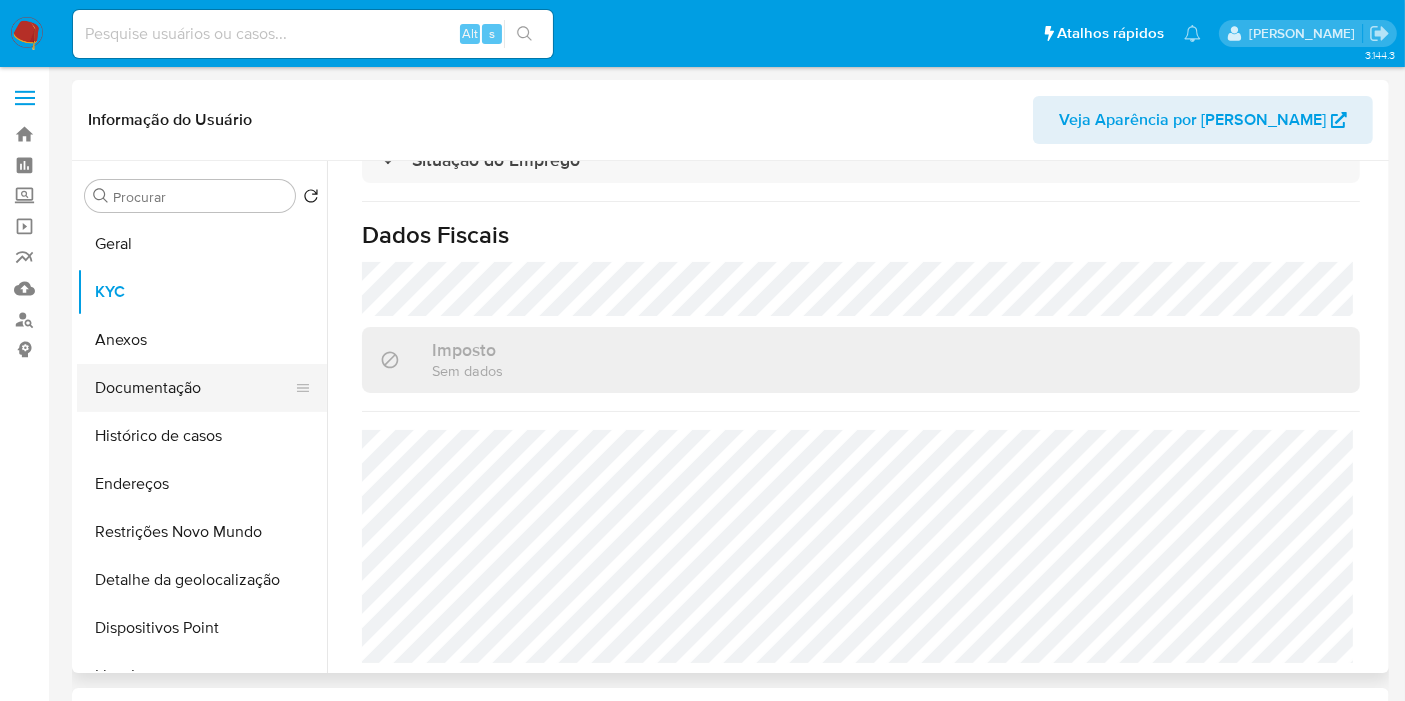 click on "Documentação" at bounding box center [194, 388] 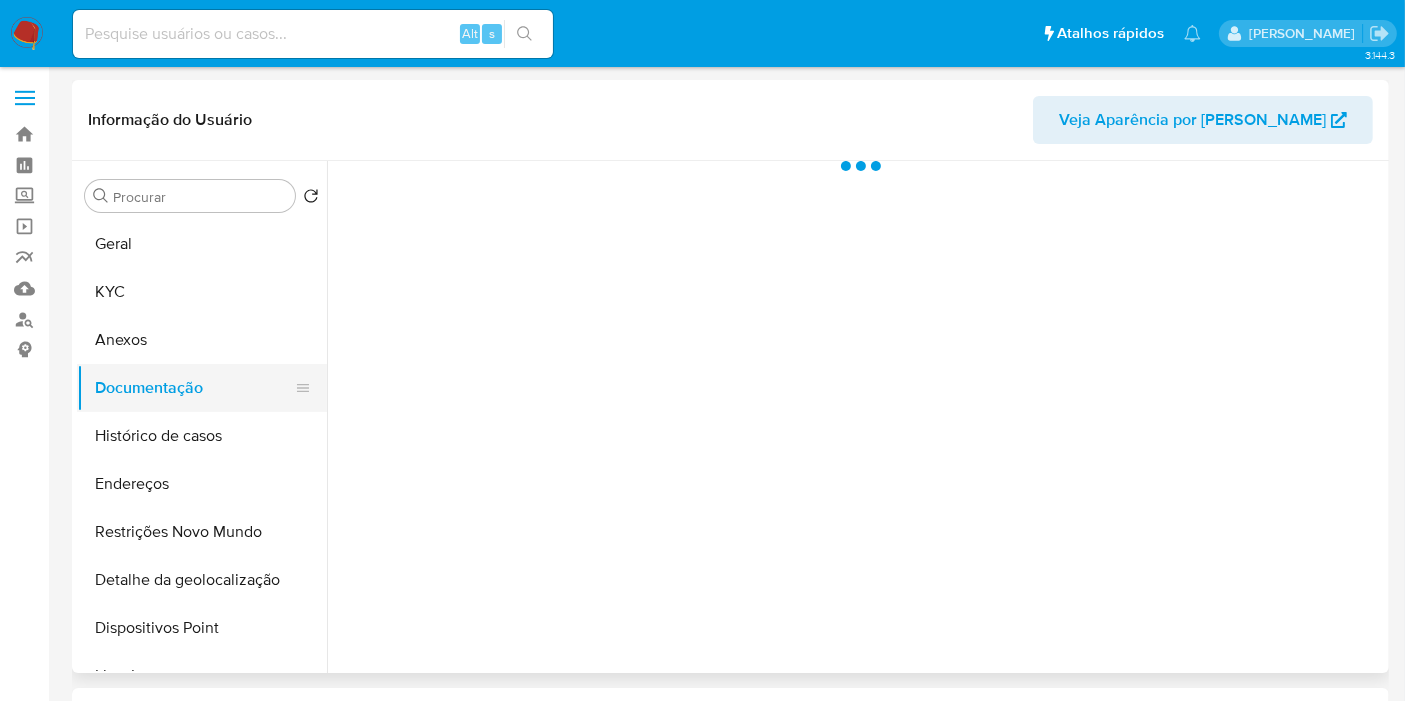 scroll, scrollTop: 0, scrollLeft: 0, axis: both 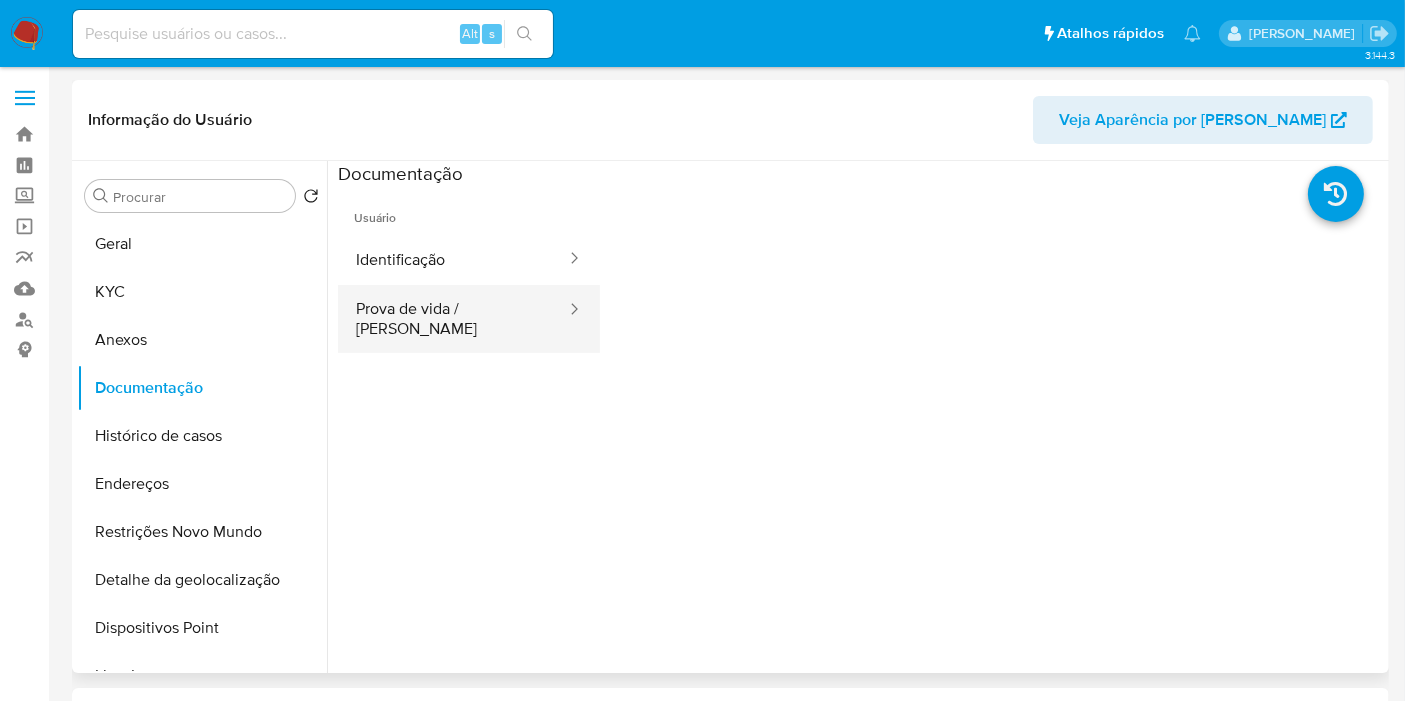 click at bounding box center (568, 310) 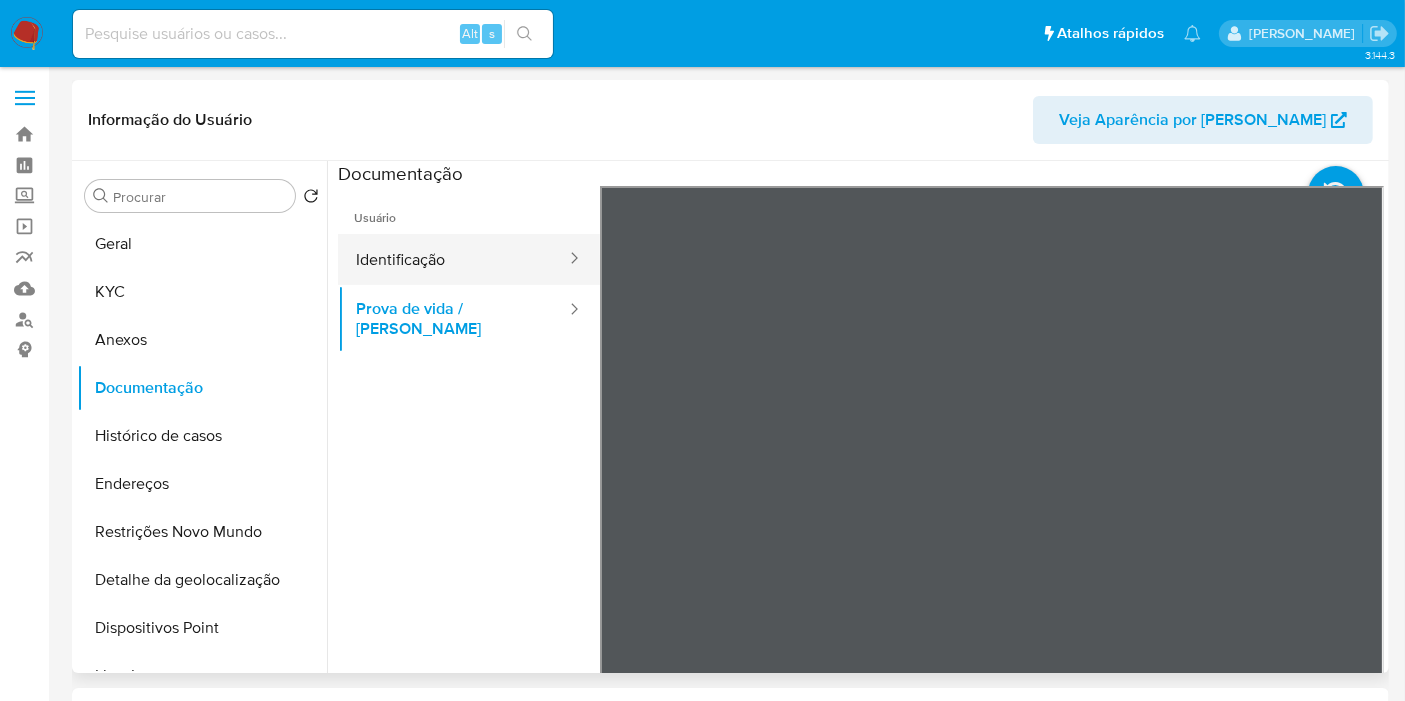 click on "Identificação" at bounding box center (453, 259) 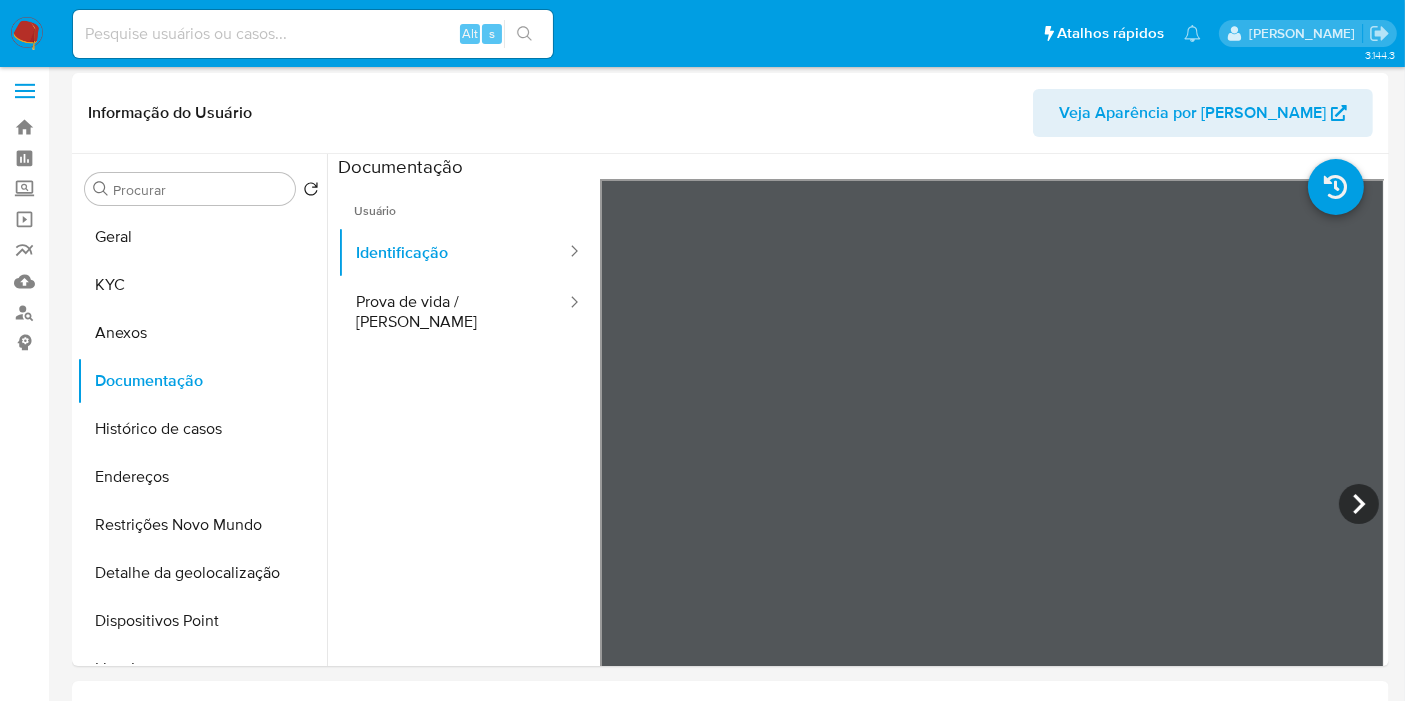 scroll, scrollTop: 0, scrollLeft: 0, axis: both 